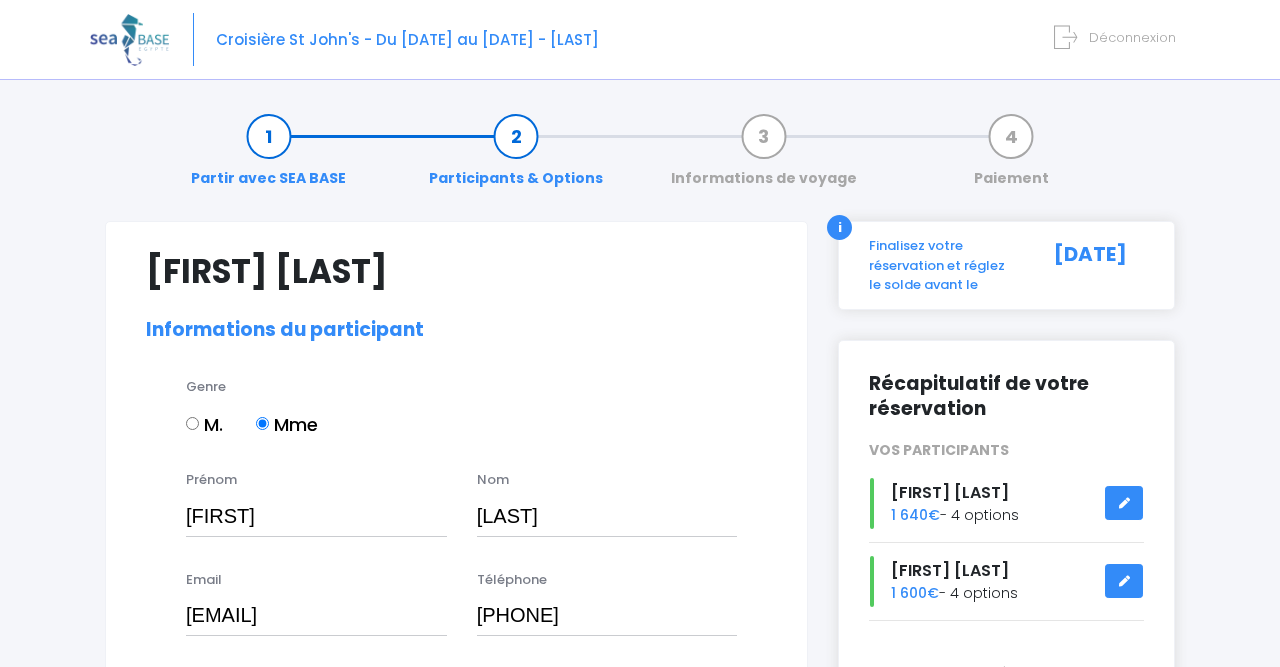 select on "N1" 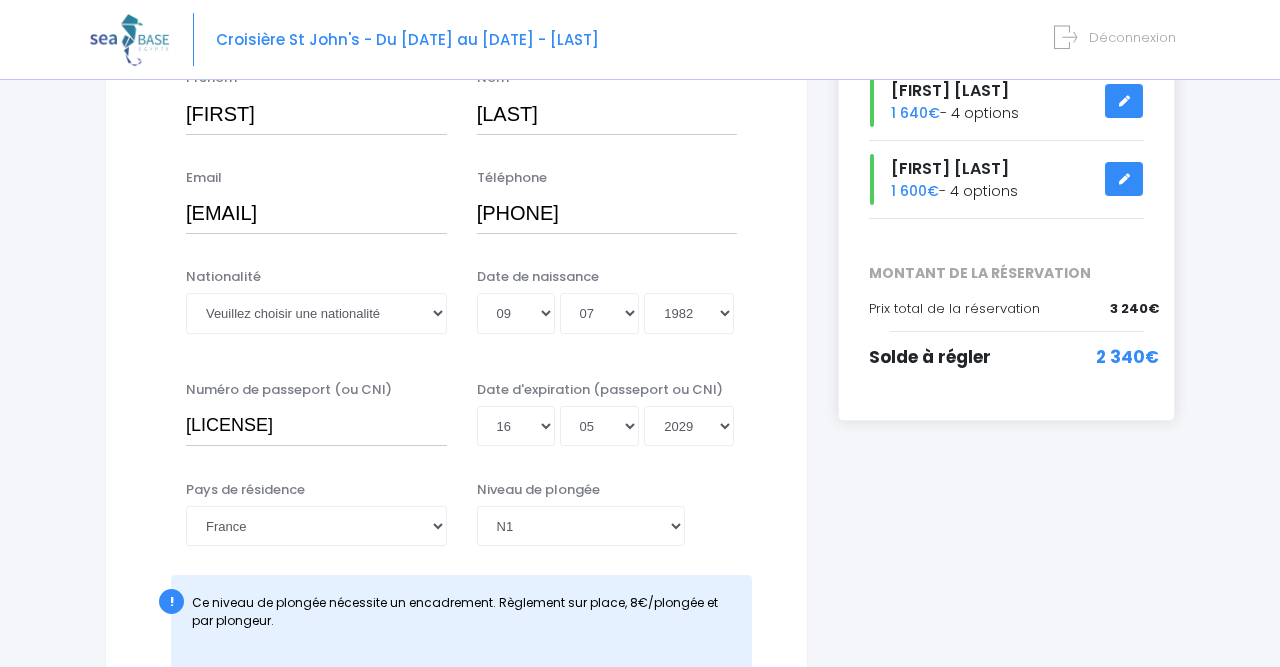 scroll, scrollTop: 416, scrollLeft: 0, axis: vertical 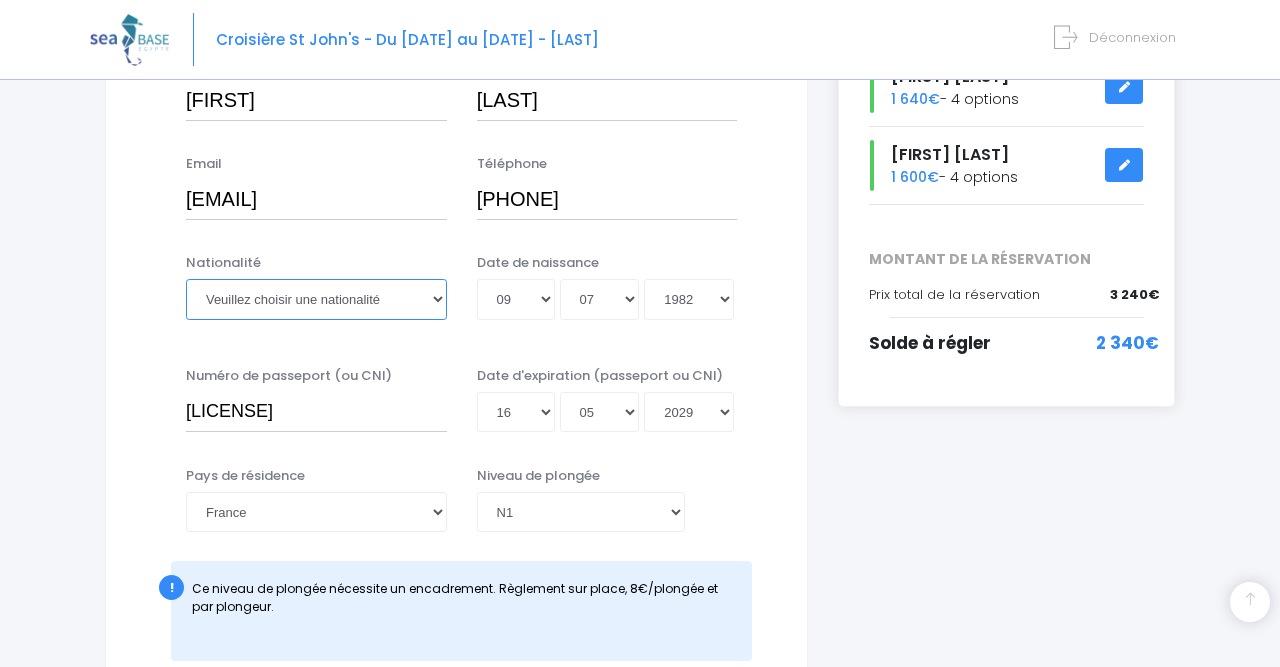select on "Française" 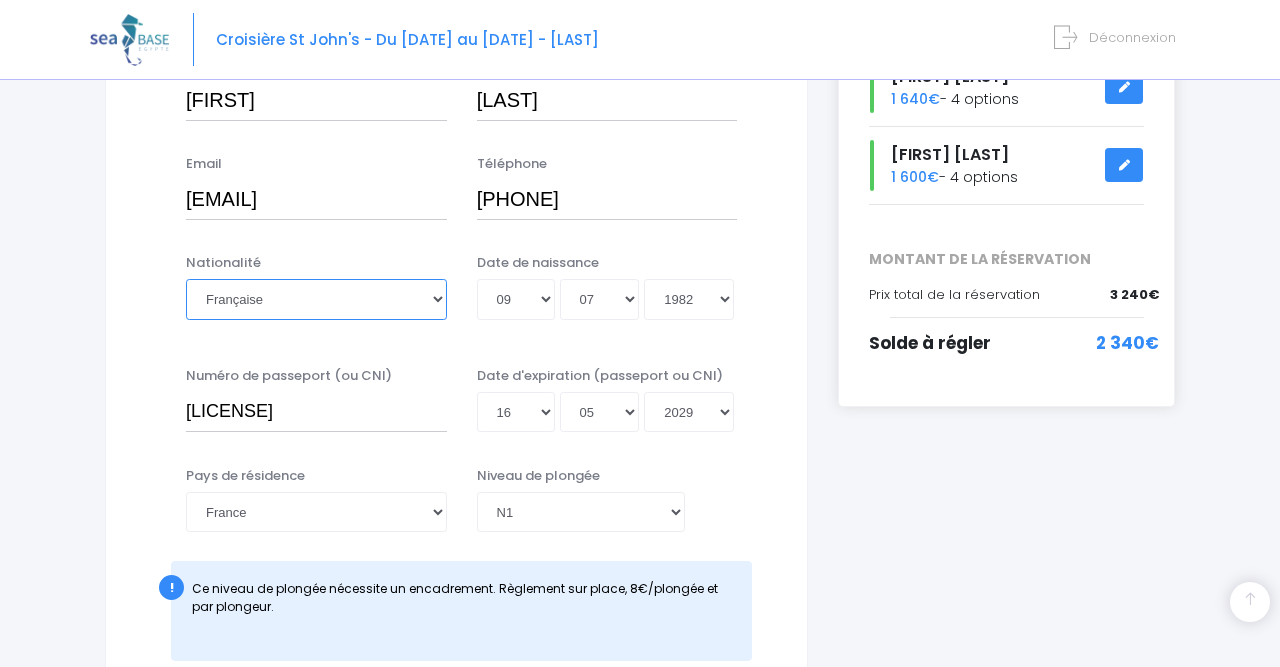 click on "Française" at bounding box center [0, 0] 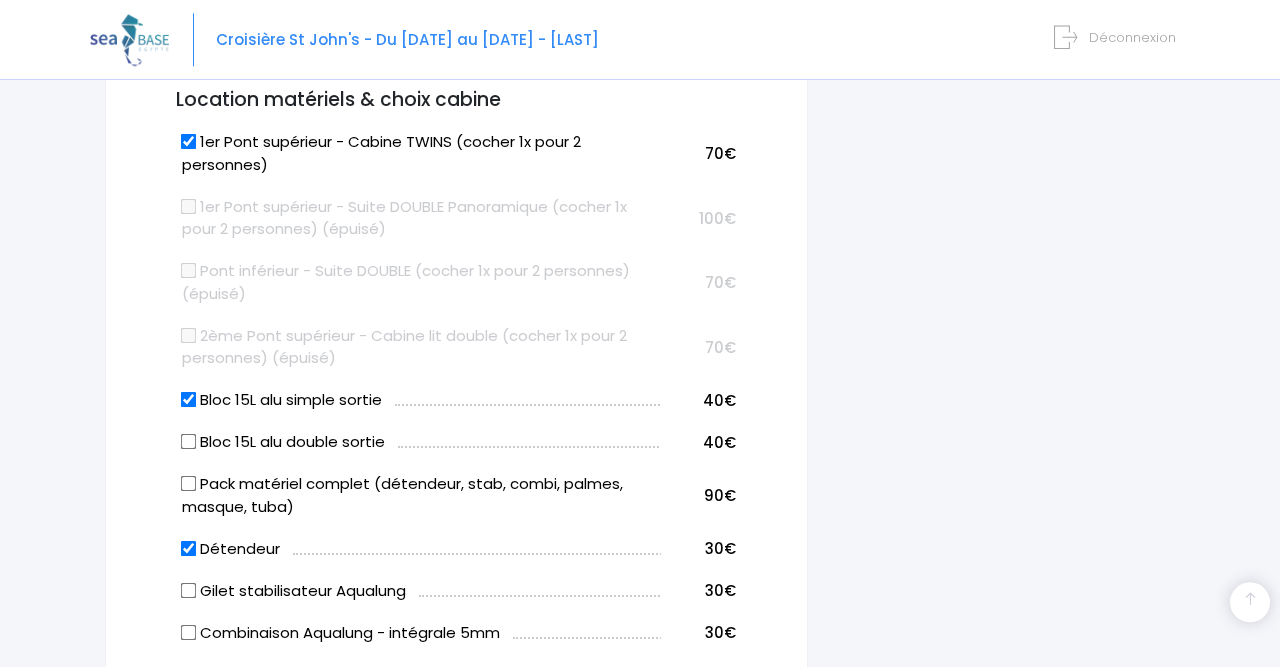 scroll, scrollTop: 1248, scrollLeft: 0, axis: vertical 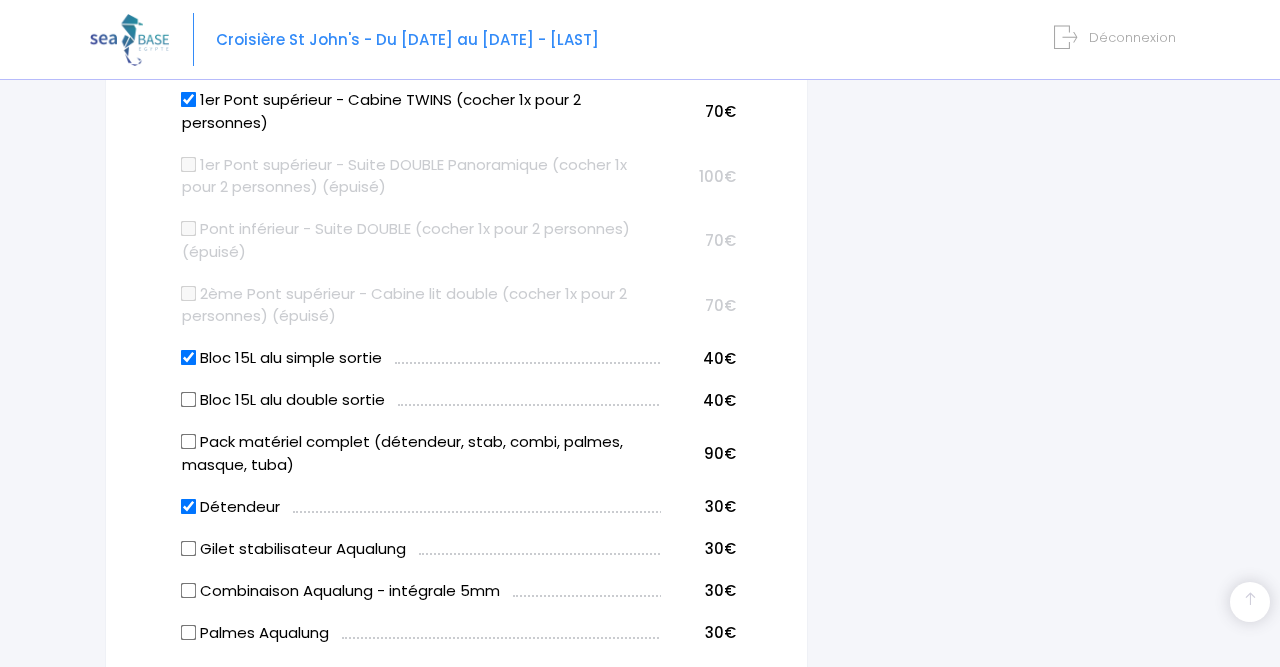 click on "Bloc 15L alu simple sortie" at bounding box center (189, 358) 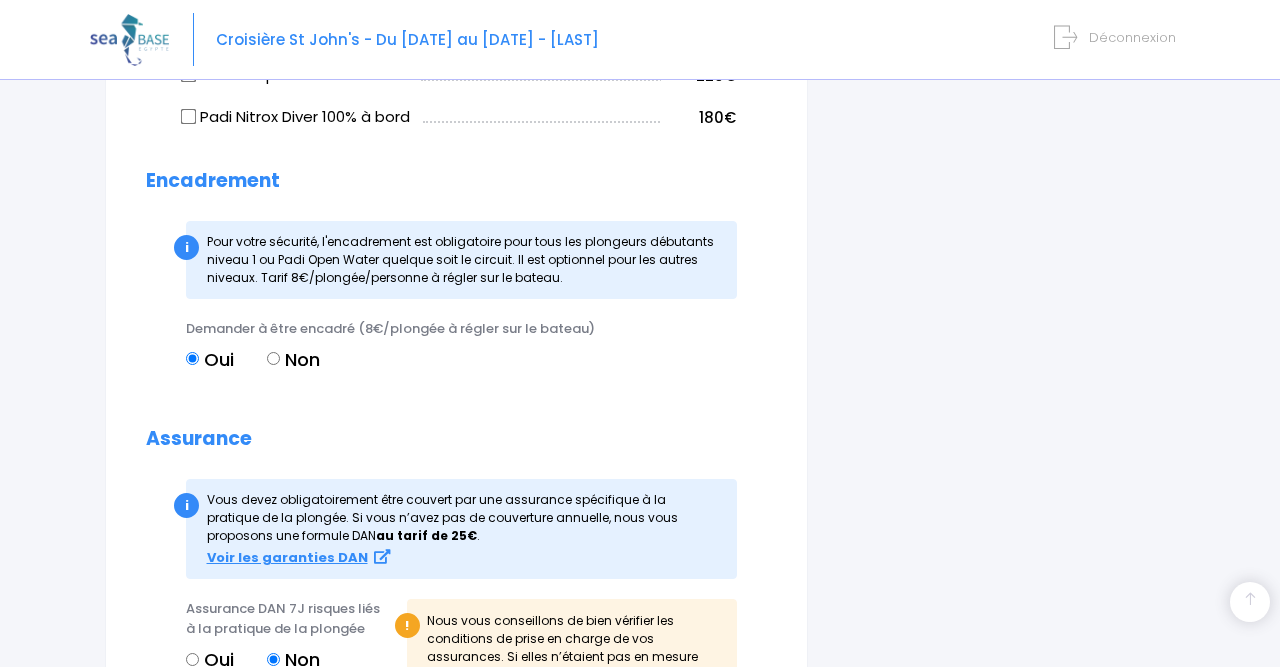 scroll, scrollTop: 2184, scrollLeft: 0, axis: vertical 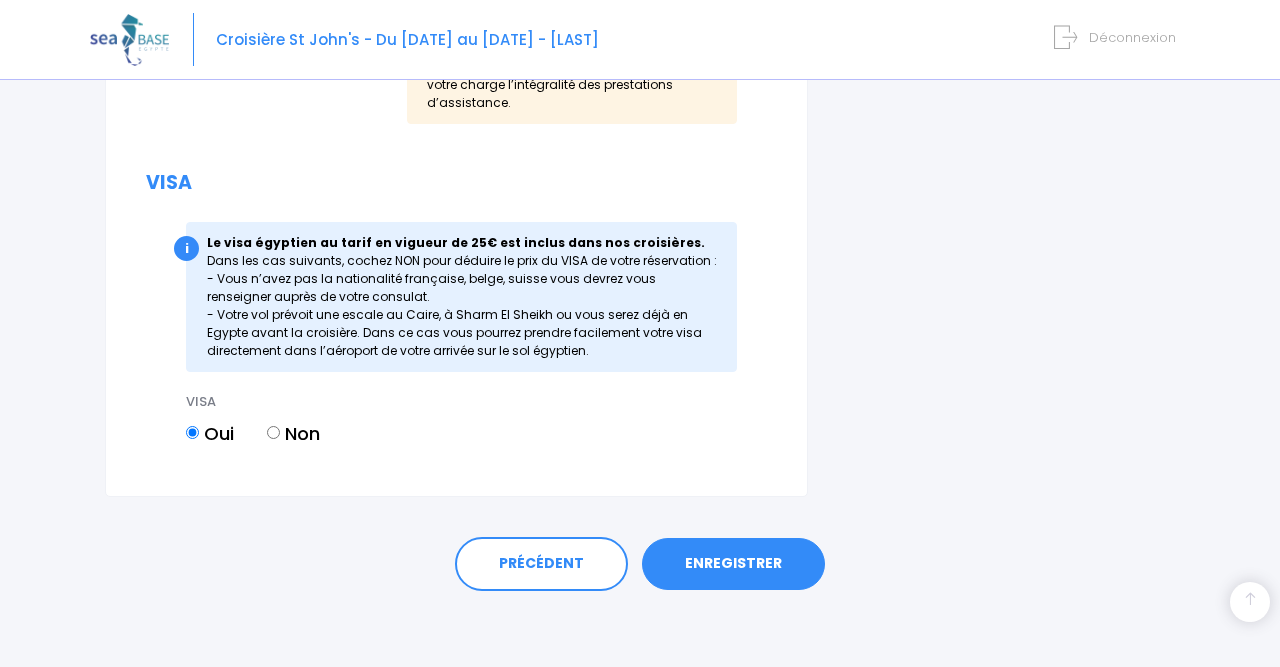 click on "ENREGISTRER" at bounding box center [733, 564] 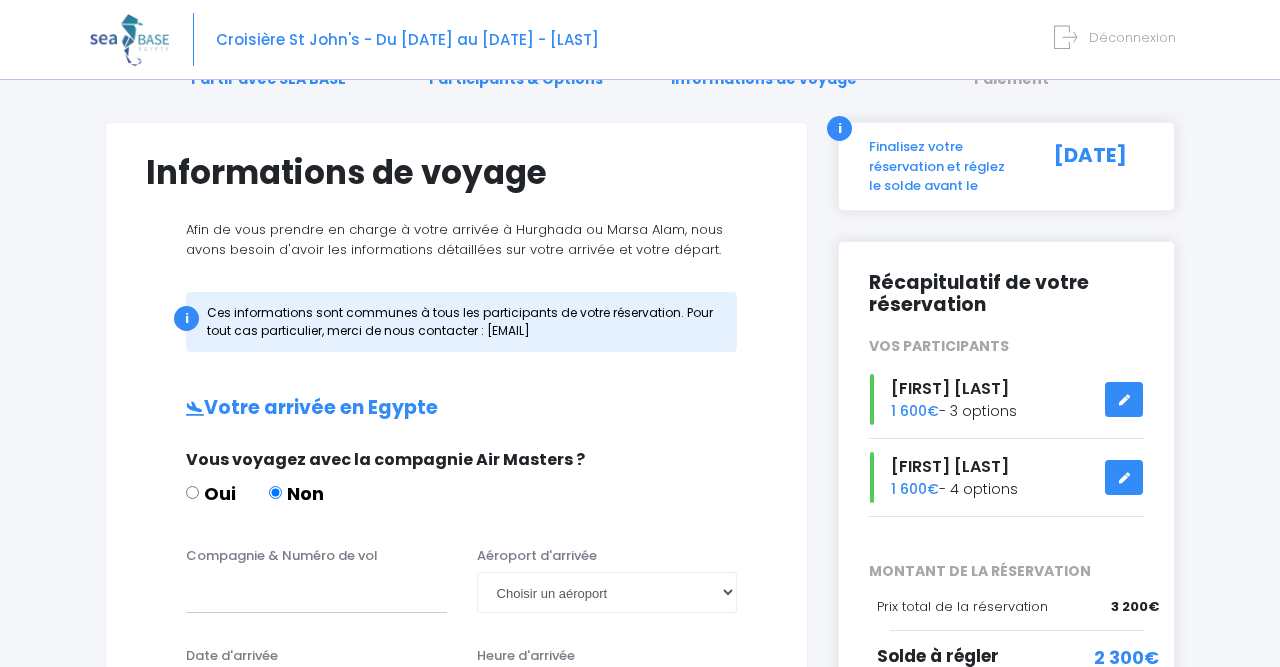 scroll, scrollTop: 104, scrollLeft: 0, axis: vertical 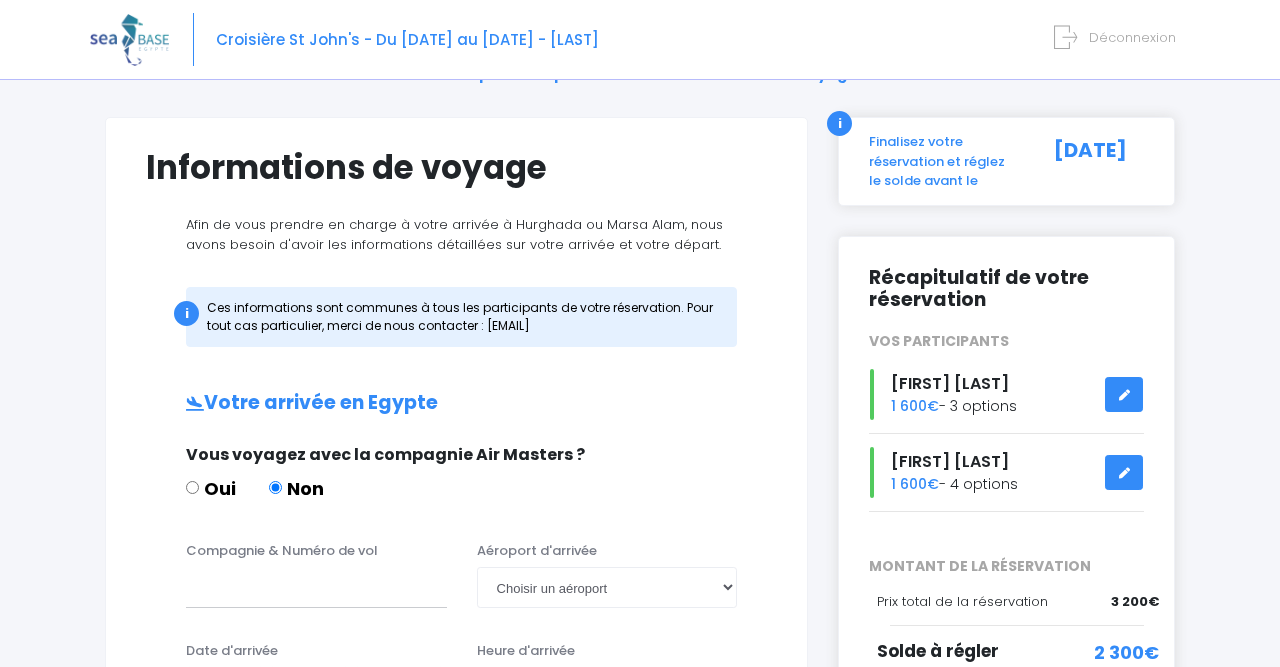 click at bounding box center [1124, 472] 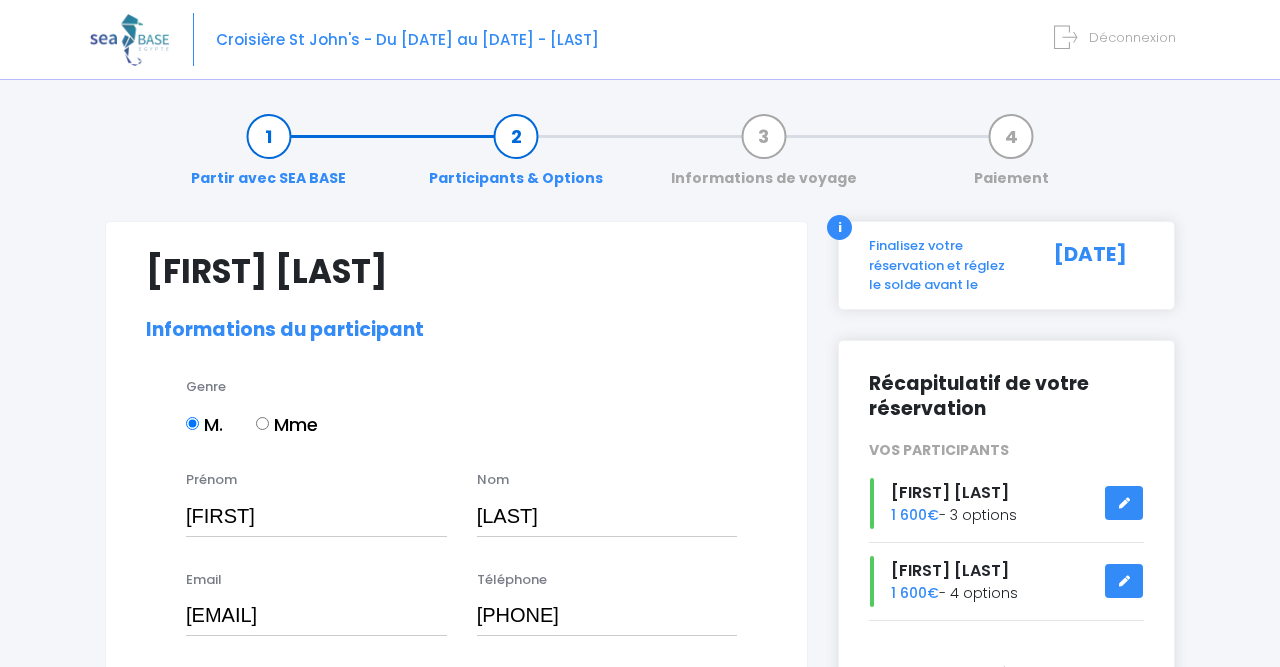 select on "N1" 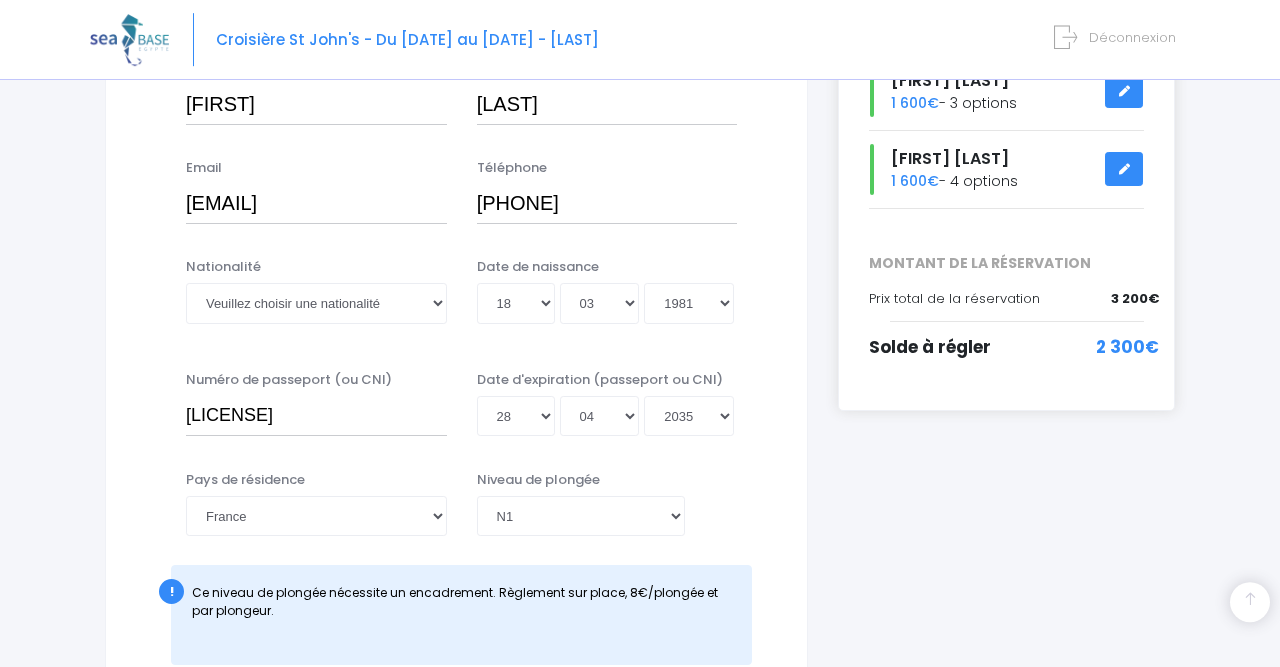scroll, scrollTop: 520, scrollLeft: 0, axis: vertical 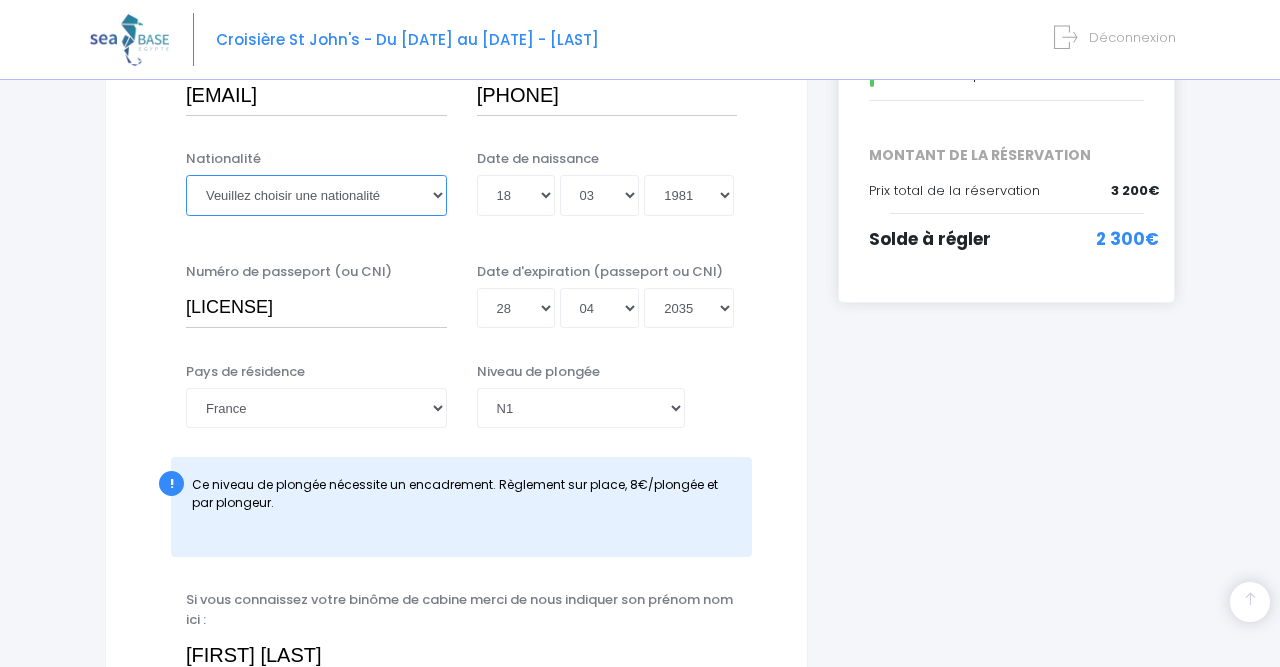 click on "Veuillez choisir une nationalité
Afghane
Albanaise
Algerienne
Allemande
Americaine
Andorrane
Angolaise
Antiguaise et barbudienne
Argentine Armenienne Australienne Autrichienne Azerbaïdjanaise Bahamienne" at bounding box center [316, 195] 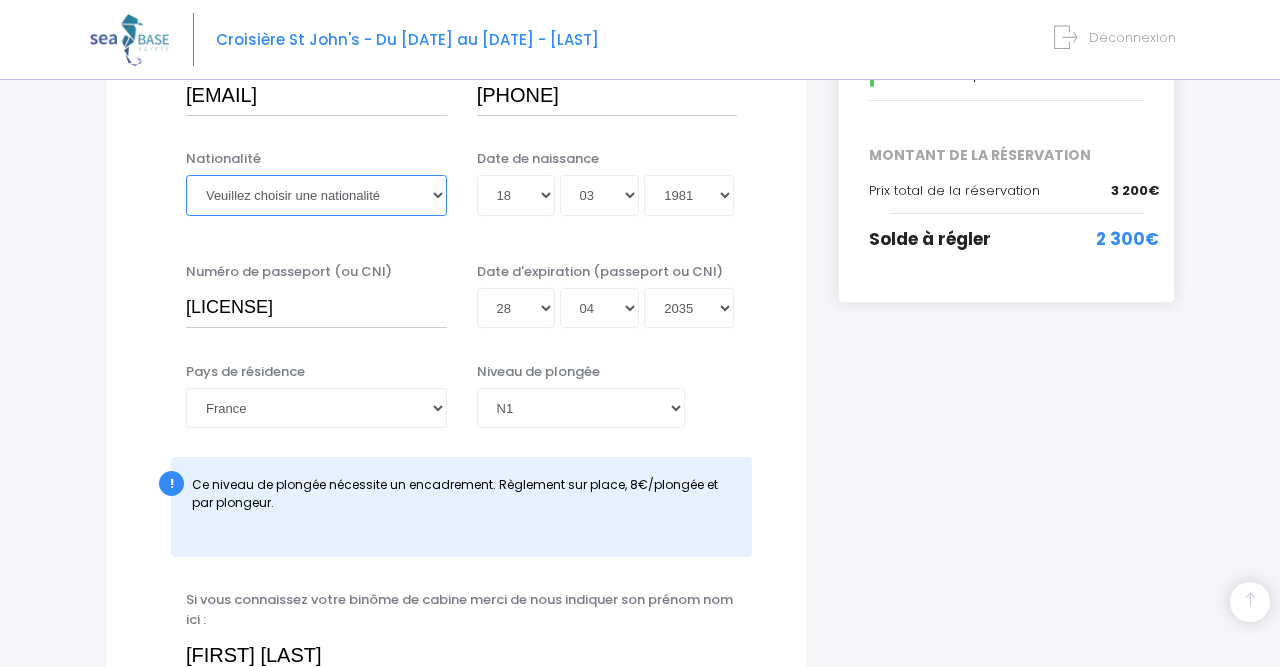 select on "Française" 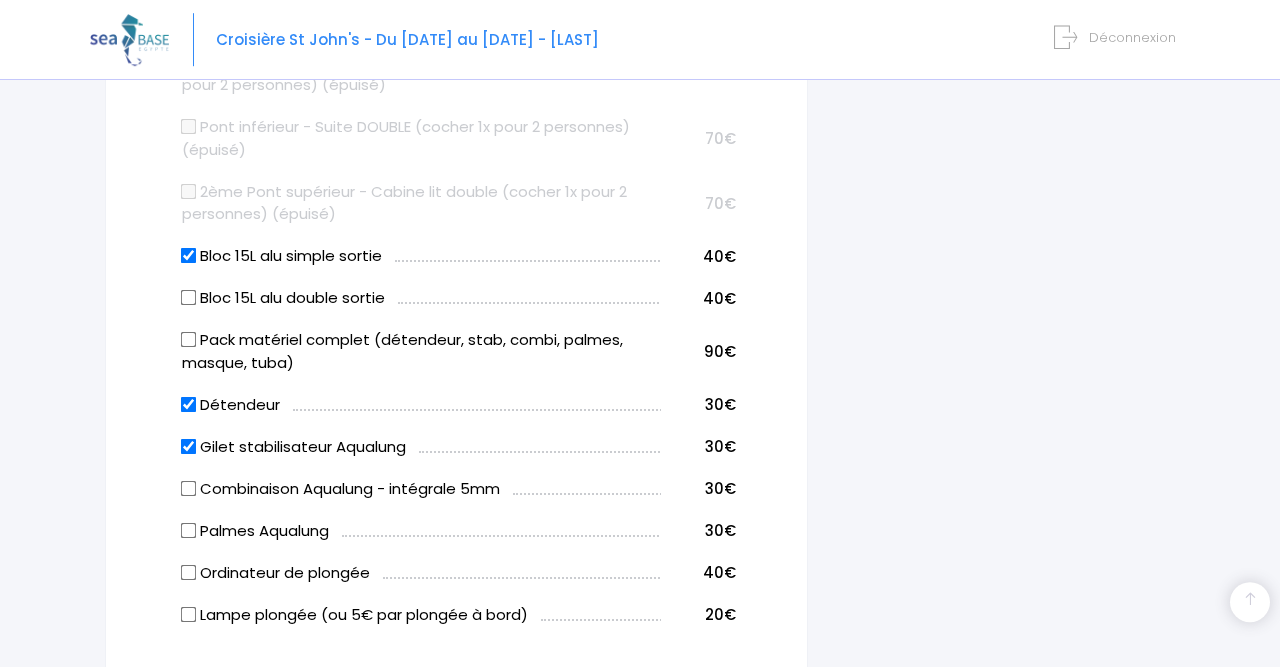 scroll, scrollTop: 1352, scrollLeft: 0, axis: vertical 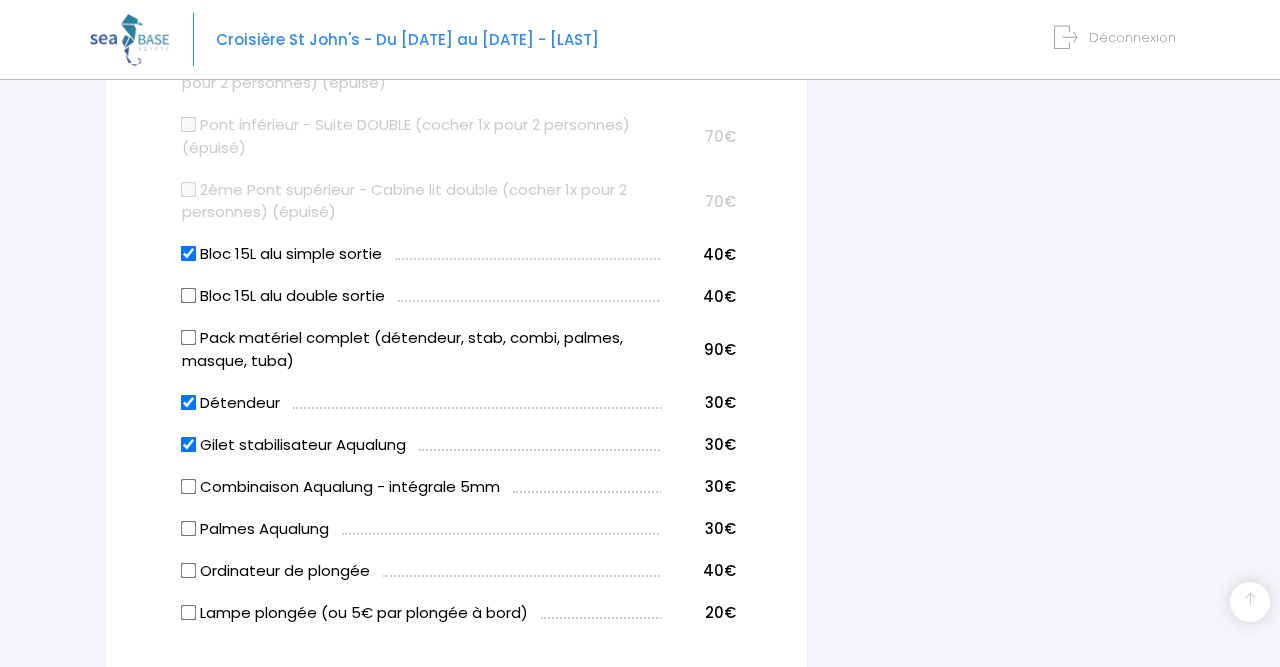 click on "Bloc 15L alu simple sortie" at bounding box center (189, 254) 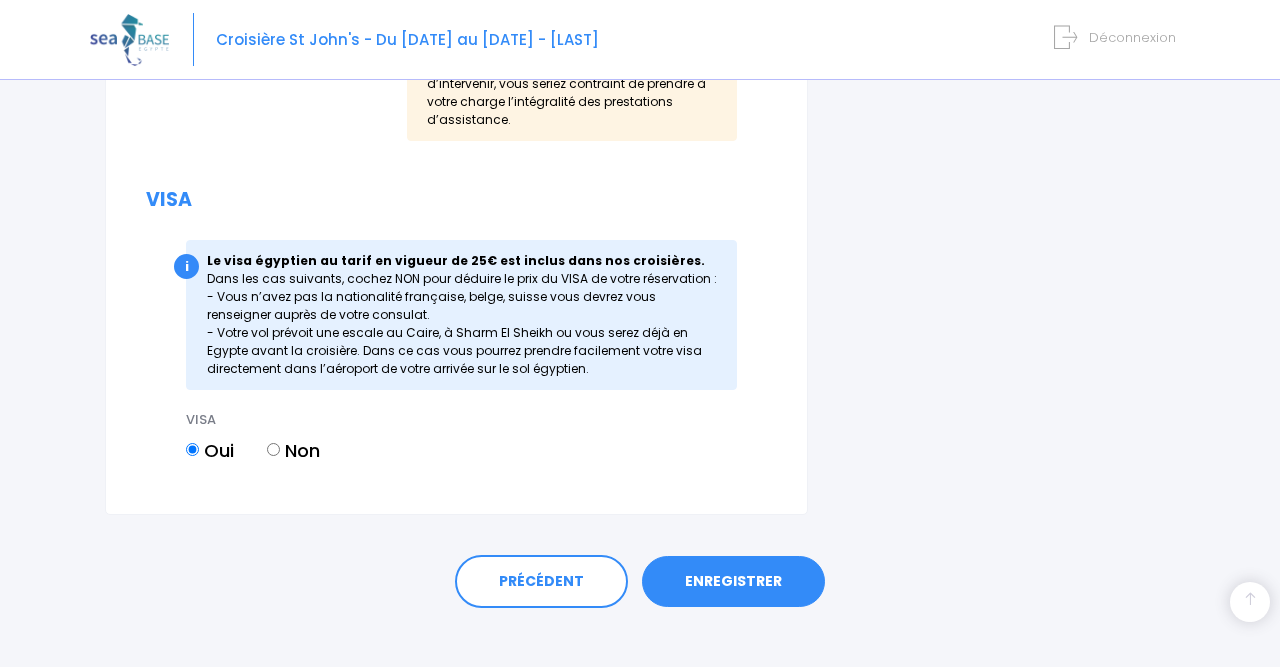 scroll, scrollTop: 2845, scrollLeft: 0, axis: vertical 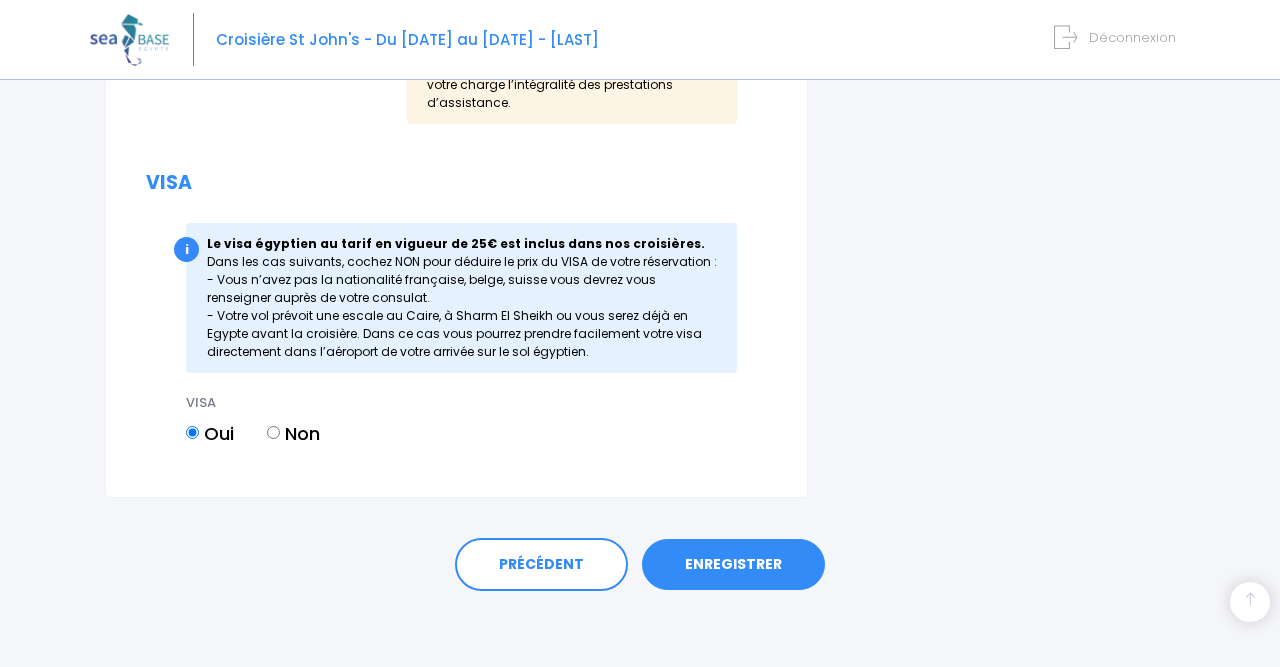 click on "ENREGISTRER" at bounding box center [733, 565] 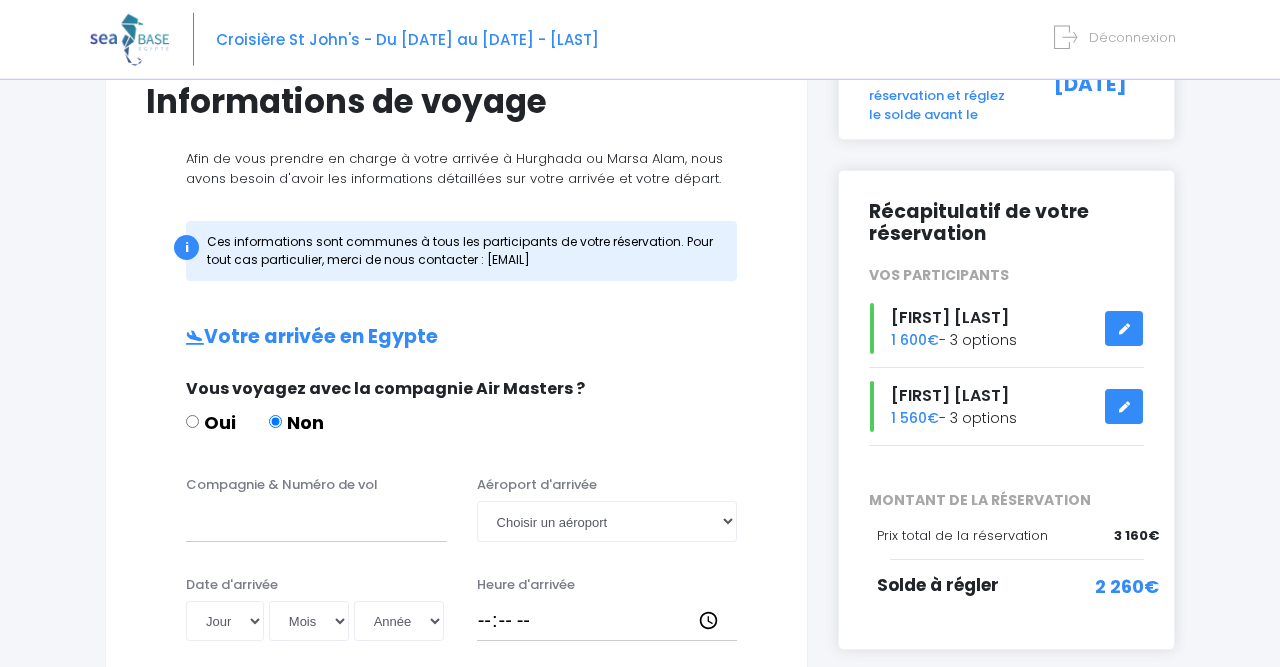 scroll, scrollTop: 208, scrollLeft: 0, axis: vertical 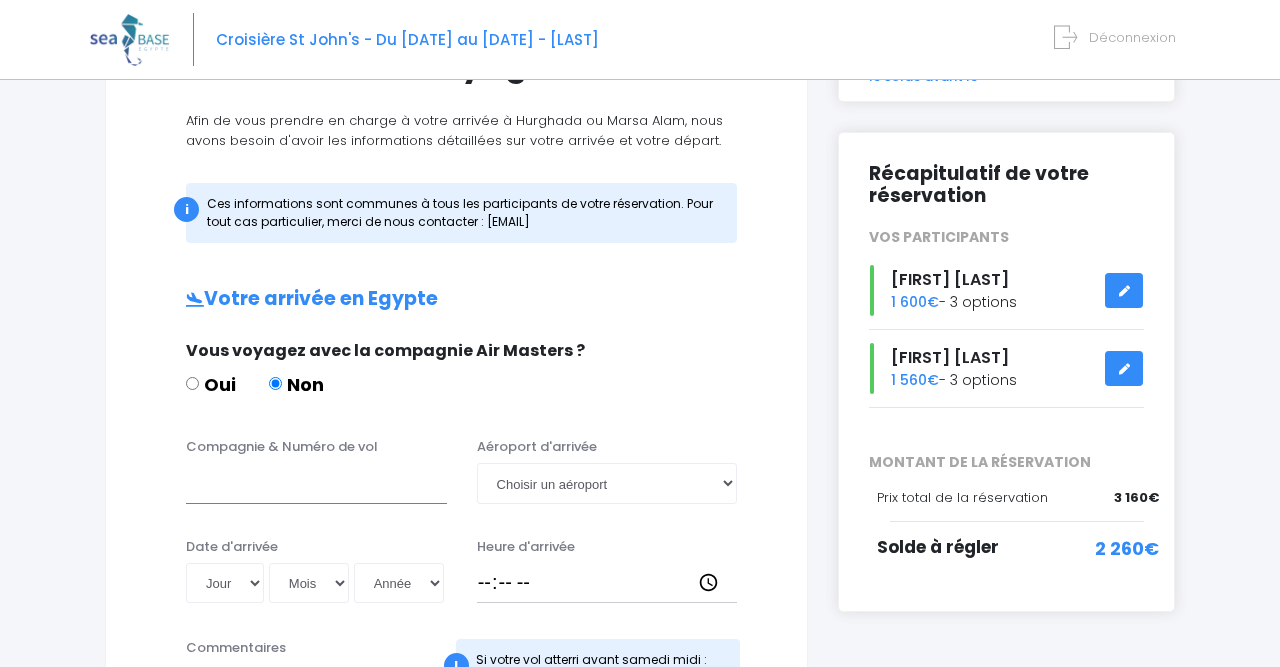 click on "Compagnie & Numéro de vol" at bounding box center [316, 483] 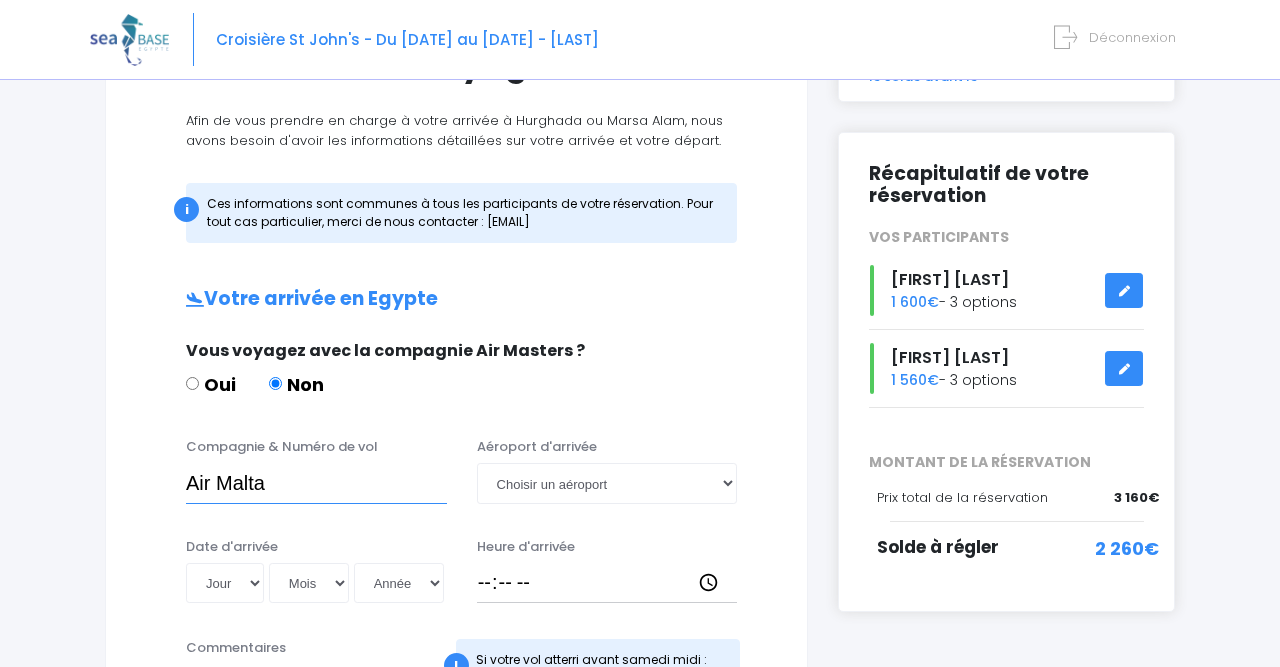 paste on "W46179" 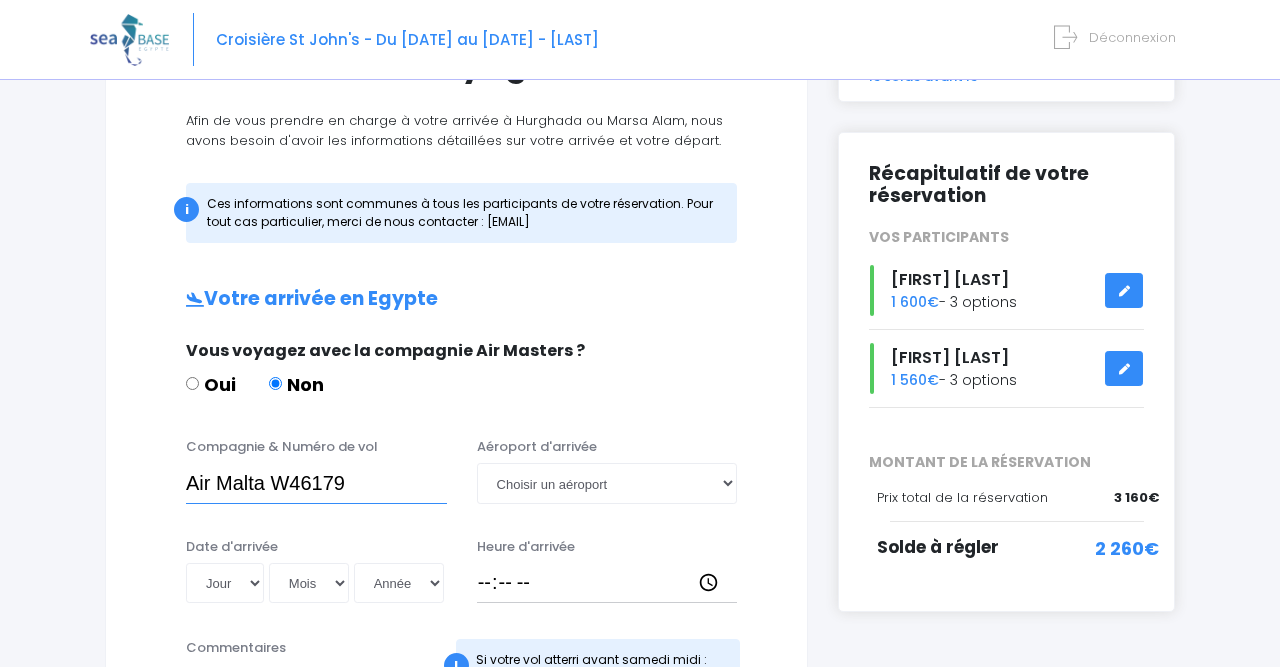 scroll, scrollTop: 0, scrollLeft: 21, axis: horizontal 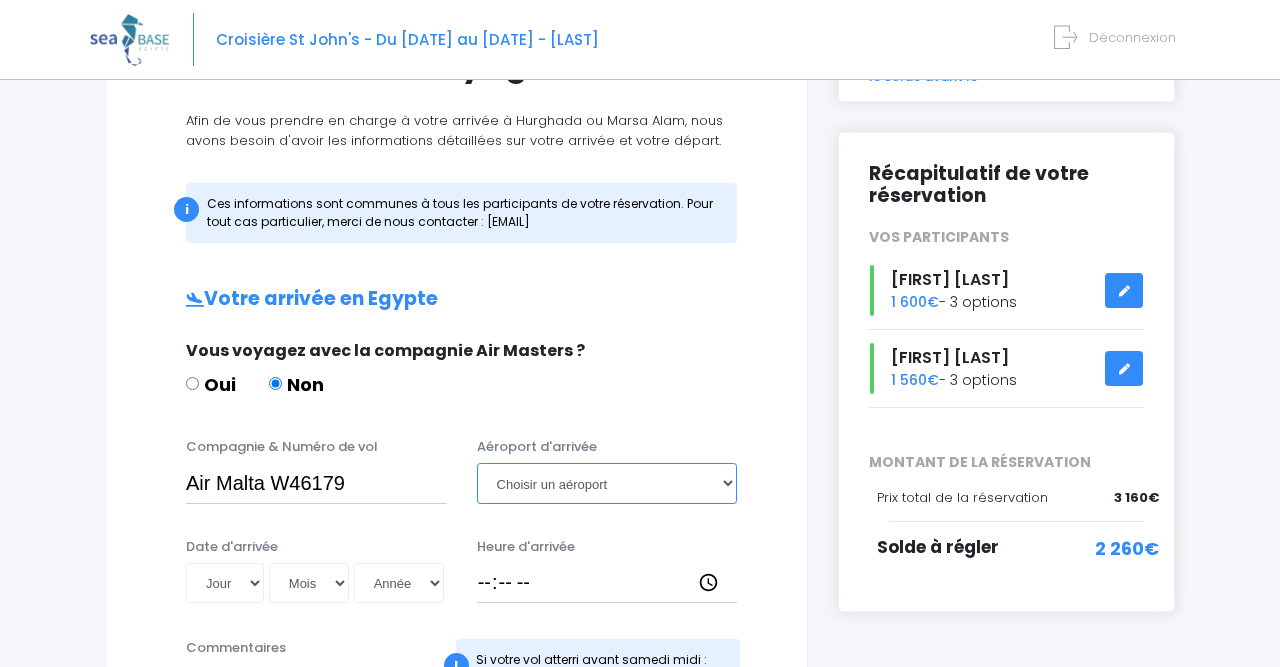 click on "Choisir un aéroport
Hurghada
Marsa Alam" at bounding box center (607, 483) 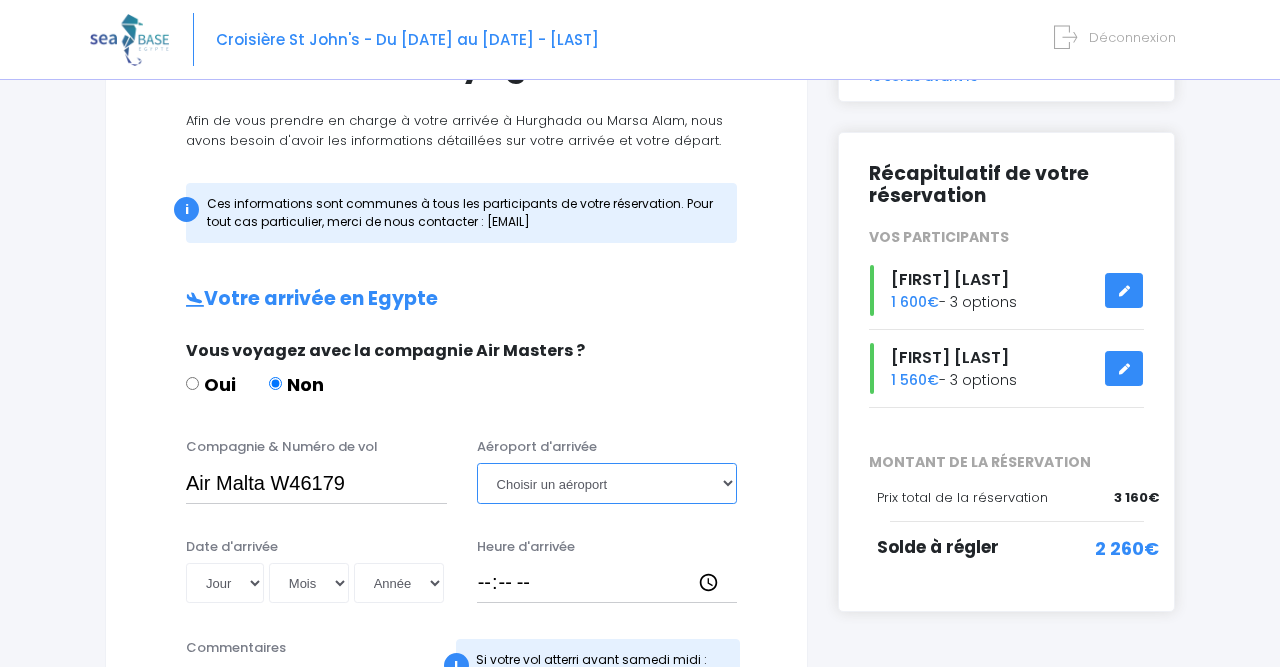 select on "Marsa Alam" 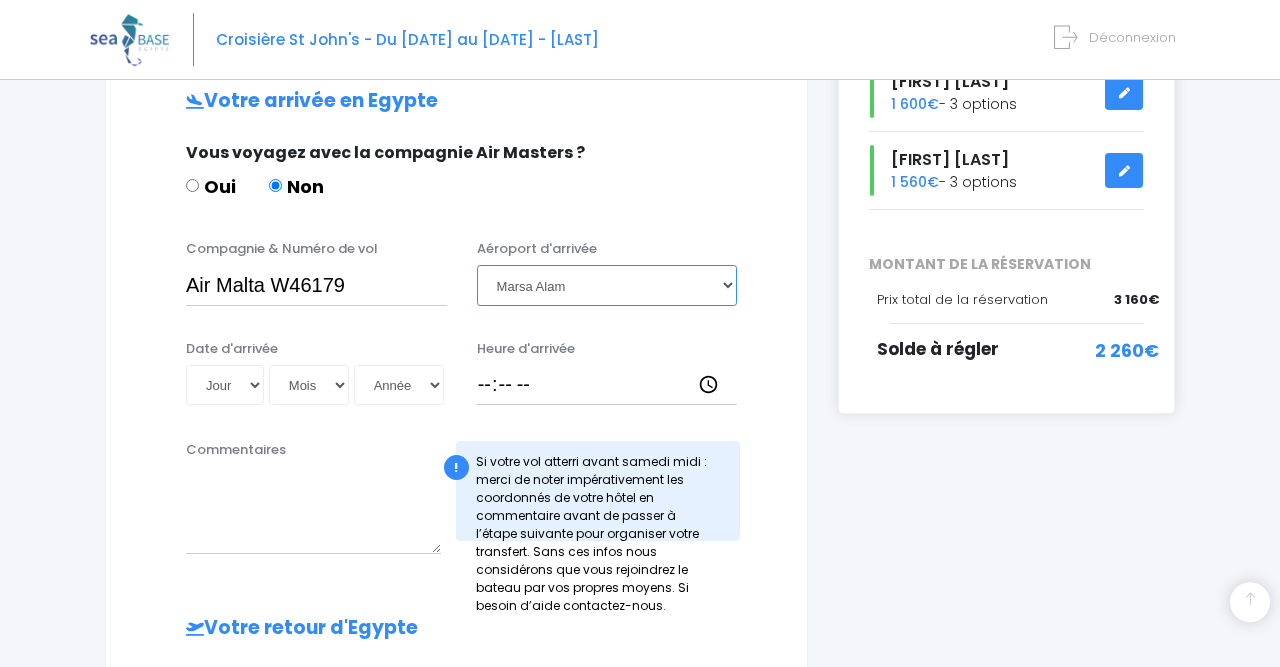 scroll, scrollTop: 416, scrollLeft: 0, axis: vertical 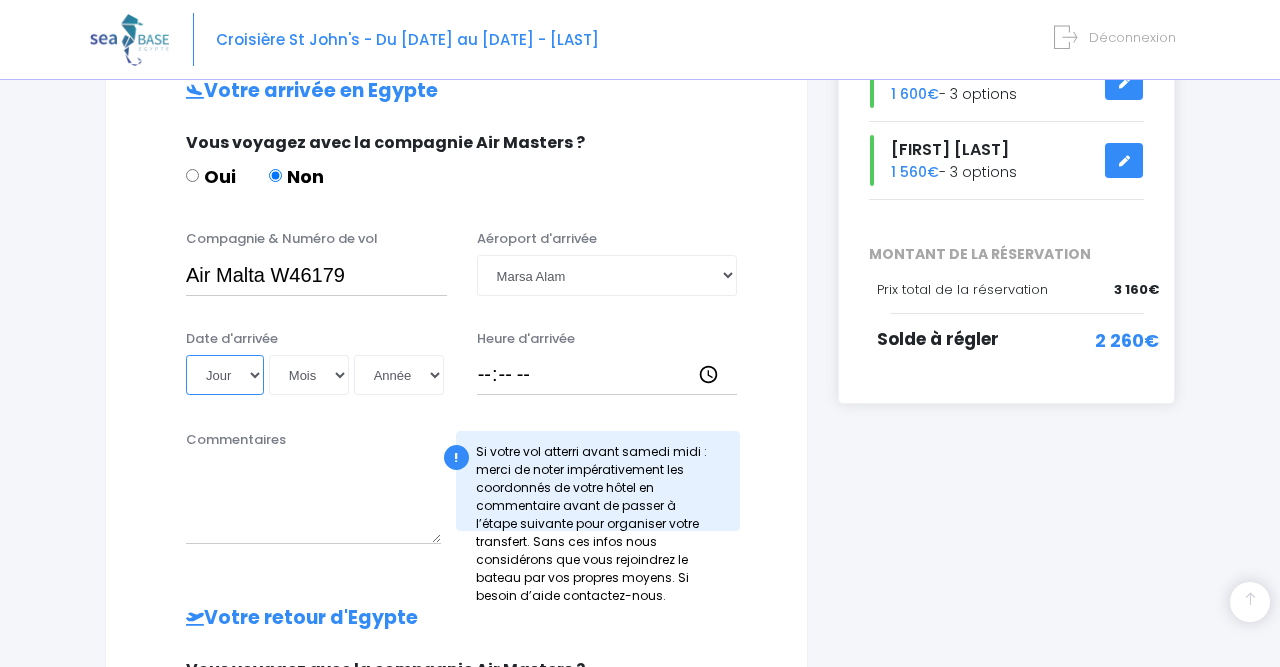 click on "Jour 01 02 03 04 05 06 07 08 09 10 11 12 13 14 15 16 17 18 19 20 21 22 23 24 25 26 27 28 29 30 31" at bounding box center (225, 375) 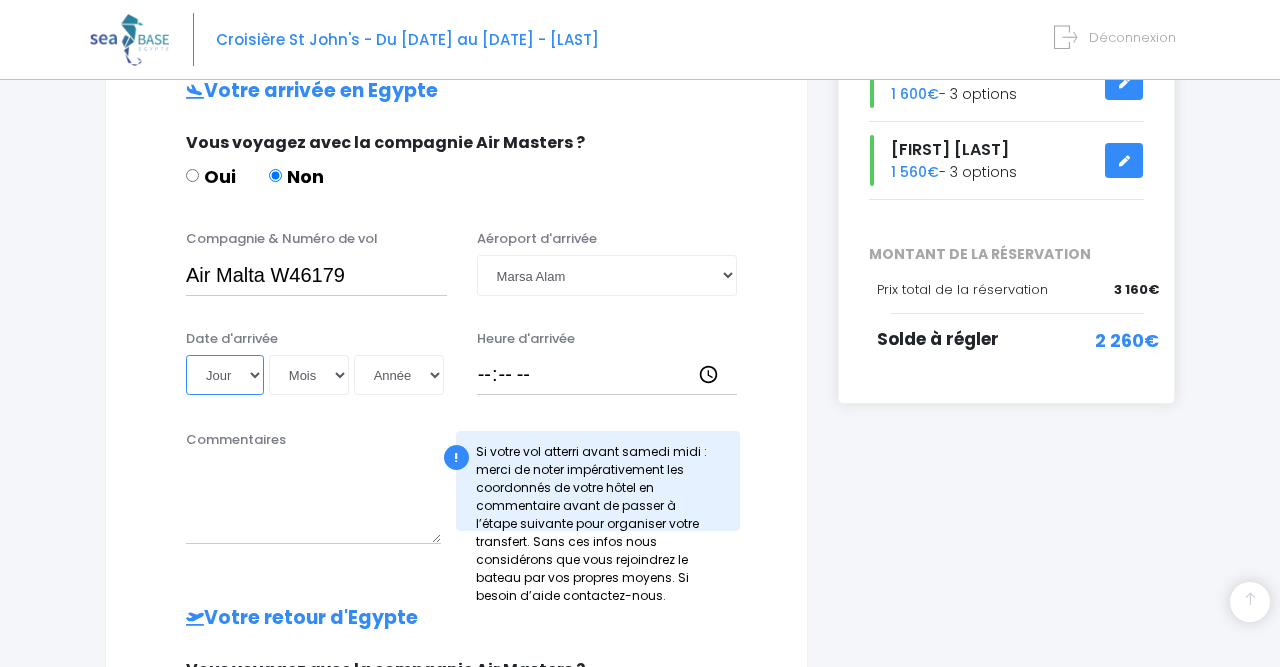 select on "11" 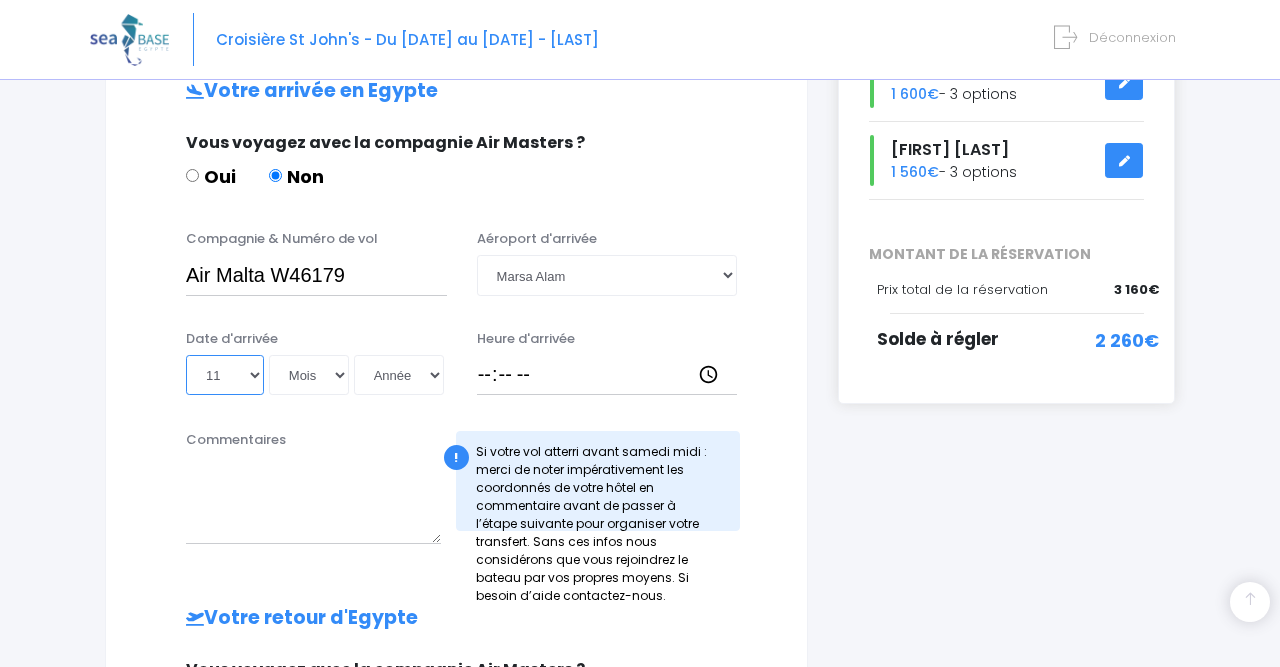 click on "11" at bounding box center [0, 0] 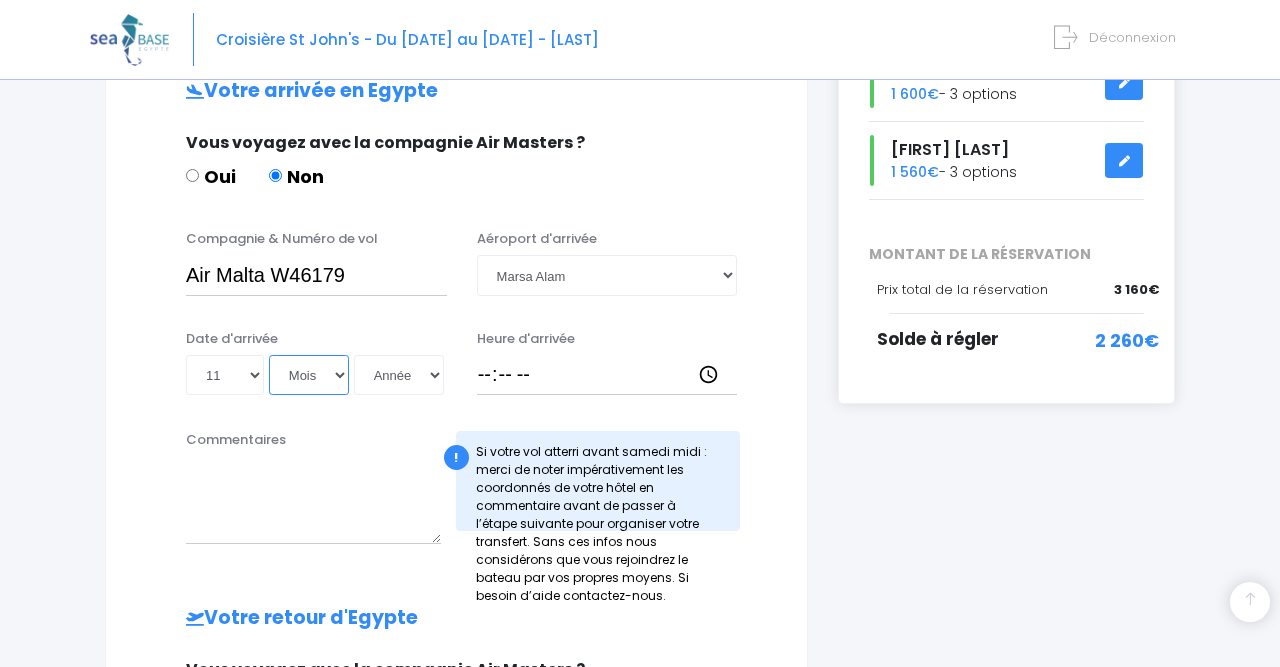 click on "Mois 01 02 03 04 05 06 07 08 09 10 11 12" at bounding box center (309, 375) 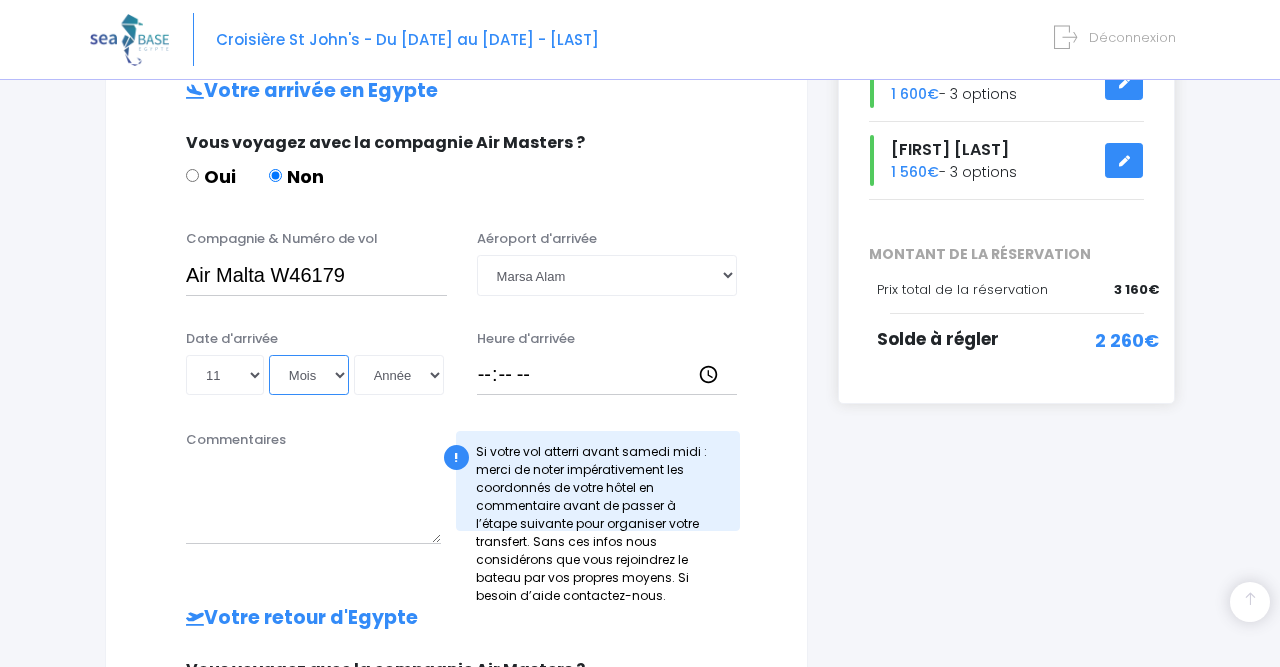 click on "09" at bounding box center [0, 0] 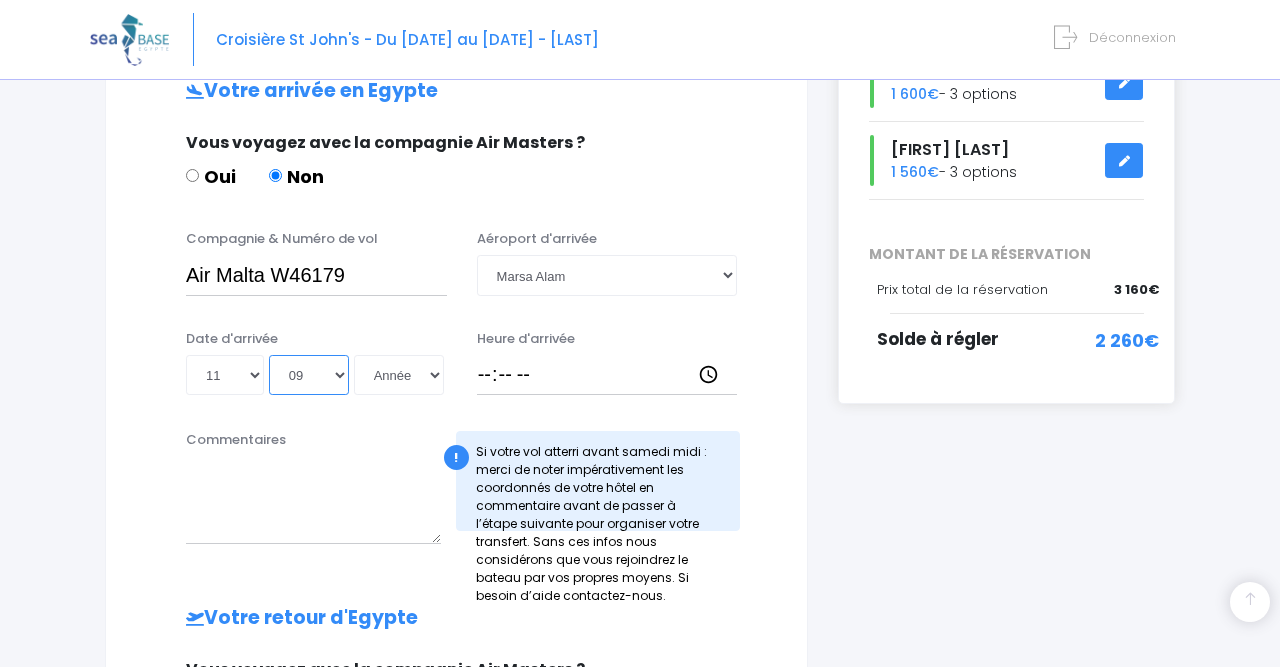 click on "Mois 01 02 03 04 05 06 07 08 09 10 11 12" at bounding box center [309, 375] 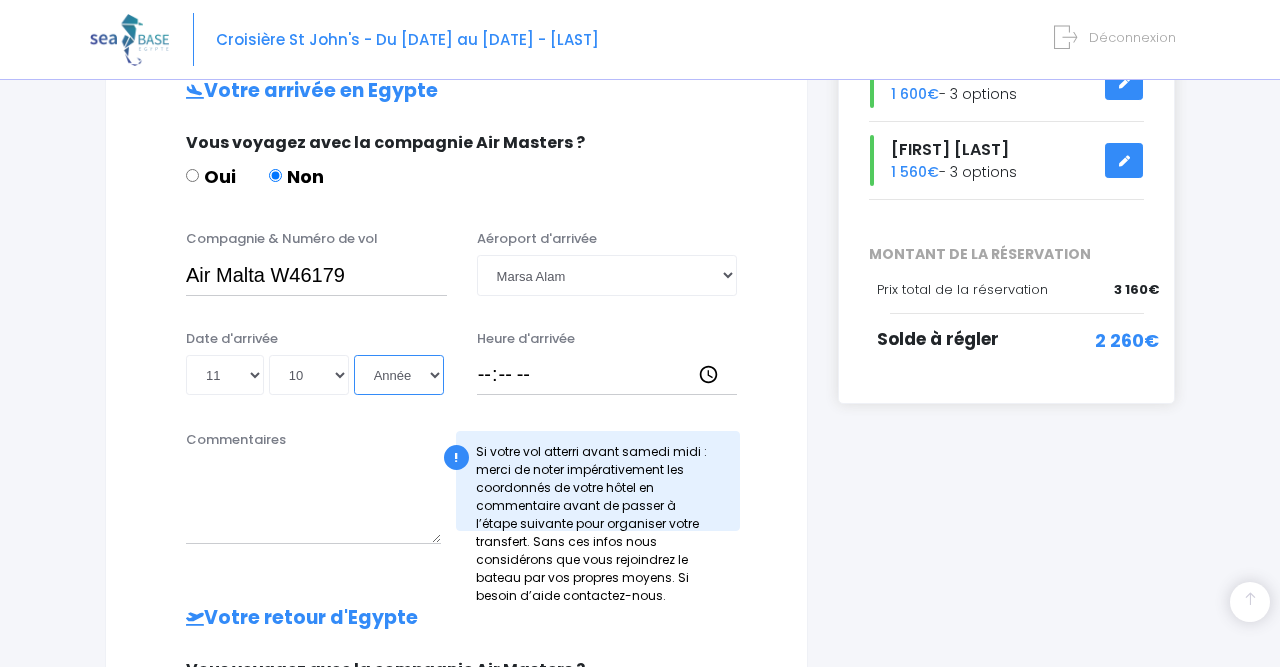 click on "Année 2045 2044 2043 2042 2041 2040 2039 2038 2037 2036 2035 2034 2033 2032 2031 2030 2029 2028 2027 2026 2025 2024 2023 2022 2021 2020 2019 2018 2017 2016 2015 2014 2013 2012 2011 2010 2009 2008 2007 2006 2005 2004 2003 2002 2001 2000 1999 1998 1997 1996 1995 1994 1993 1992 1991 1990 1989 1988 1987 1986 1985 1984 1983 1982 1981 1980 1979 1978 1977 1976 1975 1974 1973 1972 1971 1970 1969 1968 1967 1966 1965 1964 1963 1962 1961 1960 1959 1958 1957 1956 1955 1954 1953 1952 1951 1950 1949 1948 1947 1946 1945 1944 1943 1942 1941 1940 1939 1938 1937 1936 1935 1934 1933 1932 1931 1930 1929 1928 1927 1926 1925 1924 1923 1922 1921 1920 1919 1918 1917 1916 1915 1914 1913 1912 1911 1910 1909 1908 1907 1906 1905 1904 1903 1902 1901 1900" at bounding box center [399, 375] 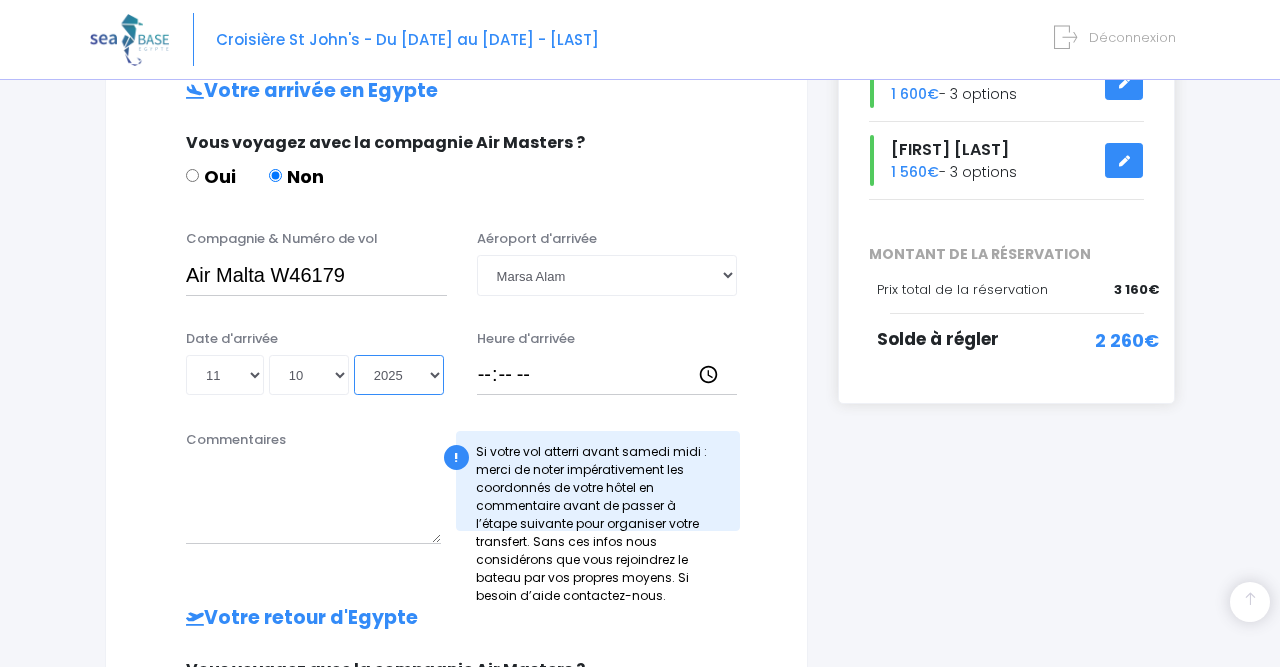 type on "2025-10-11" 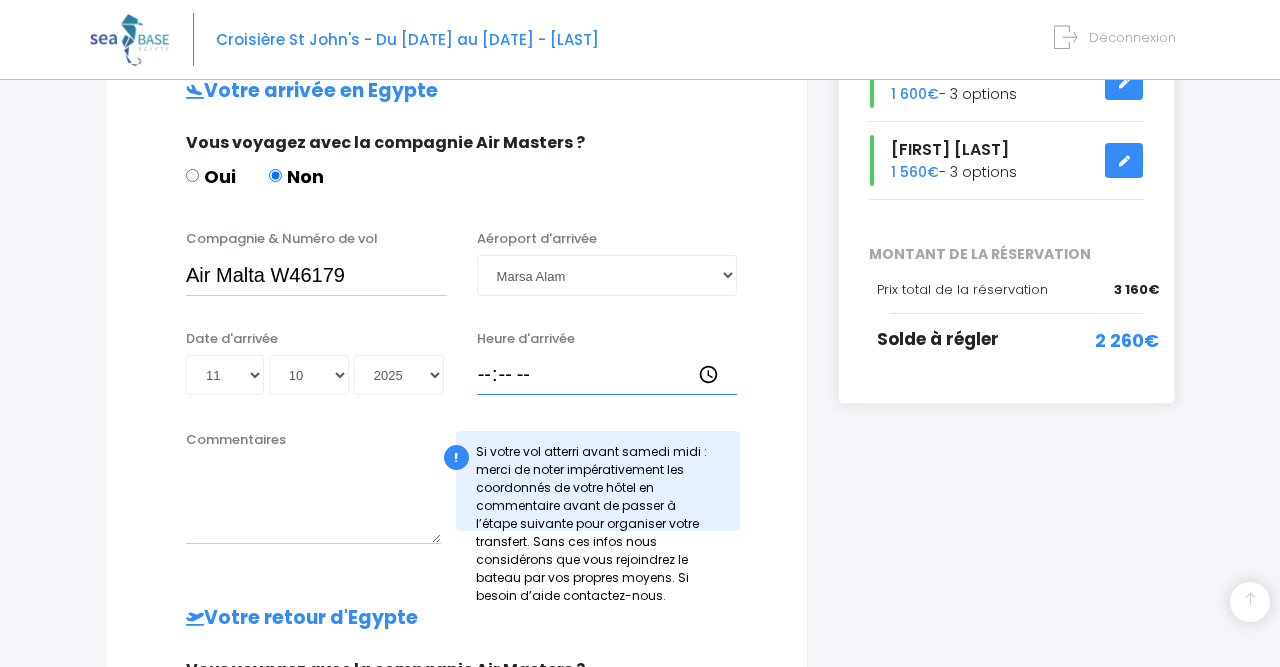 click on "Heure d'arrivée" at bounding box center (607, 375) 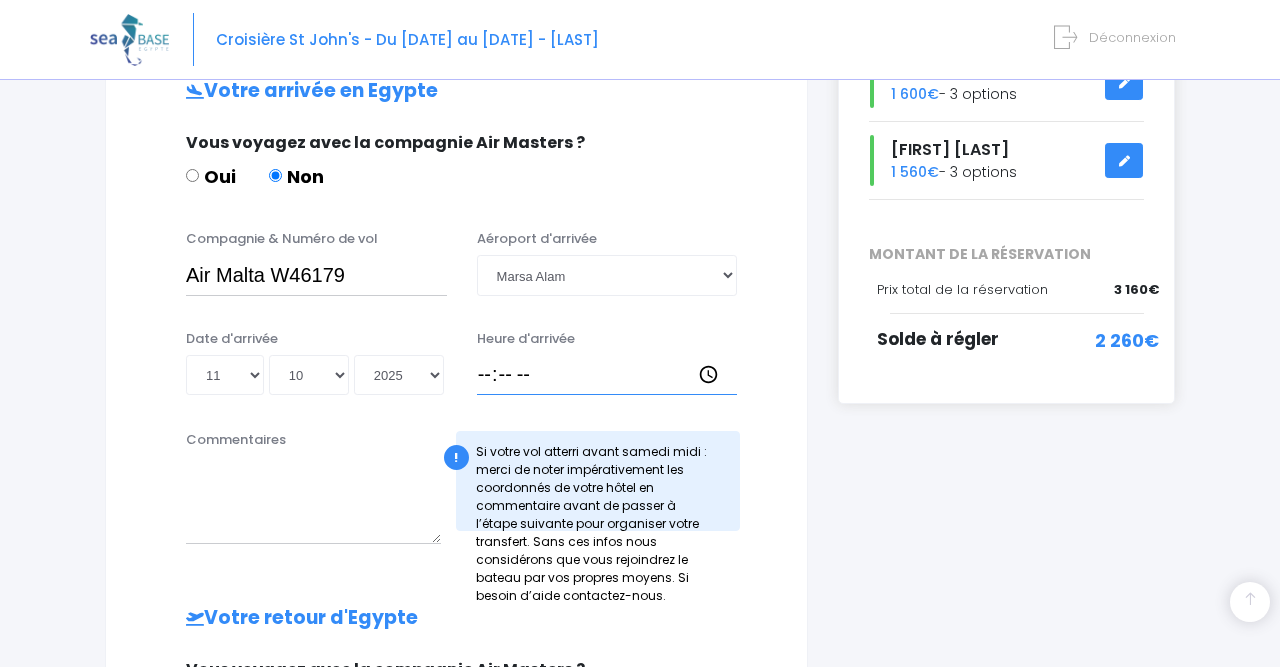 type on "20:45" 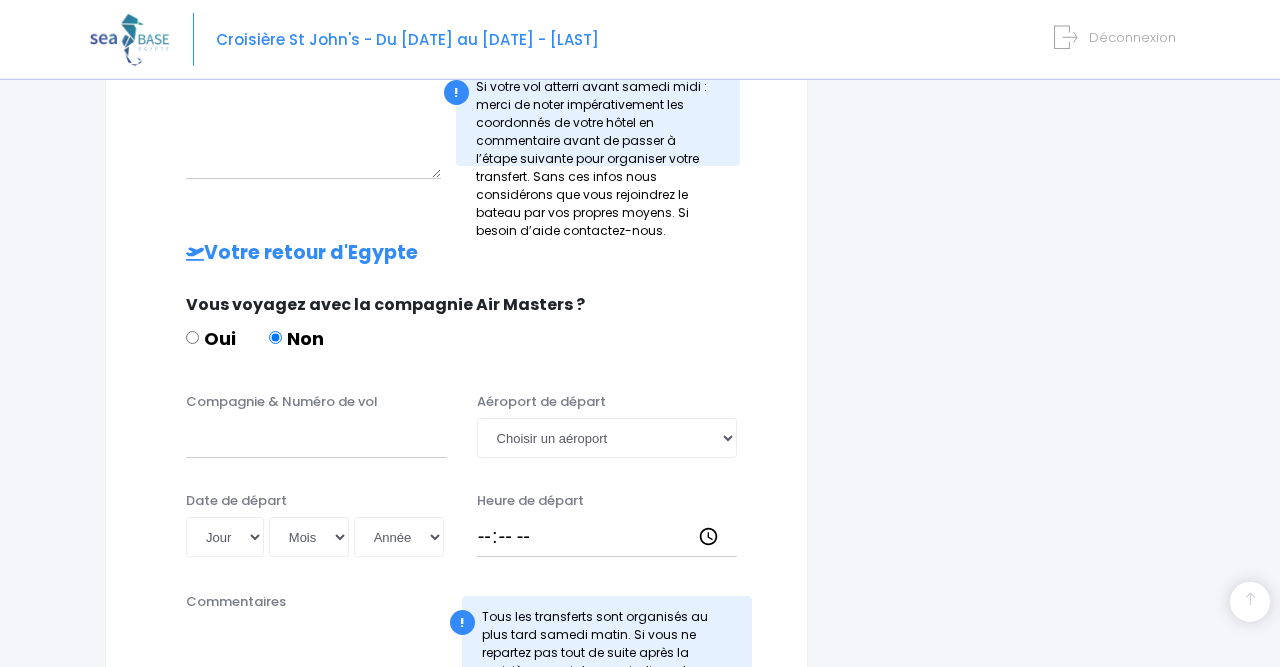 scroll, scrollTop: 832, scrollLeft: 0, axis: vertical 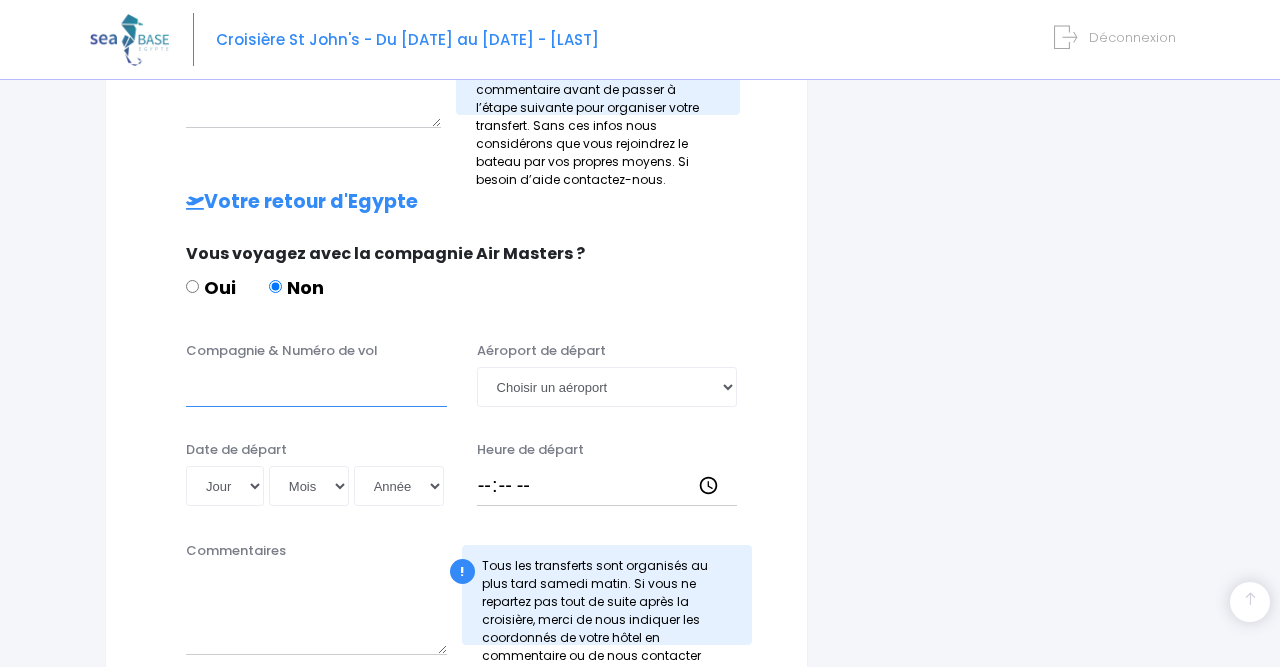 click on "Compagnie & Numéro de vol" at bounding box center [316, 387] 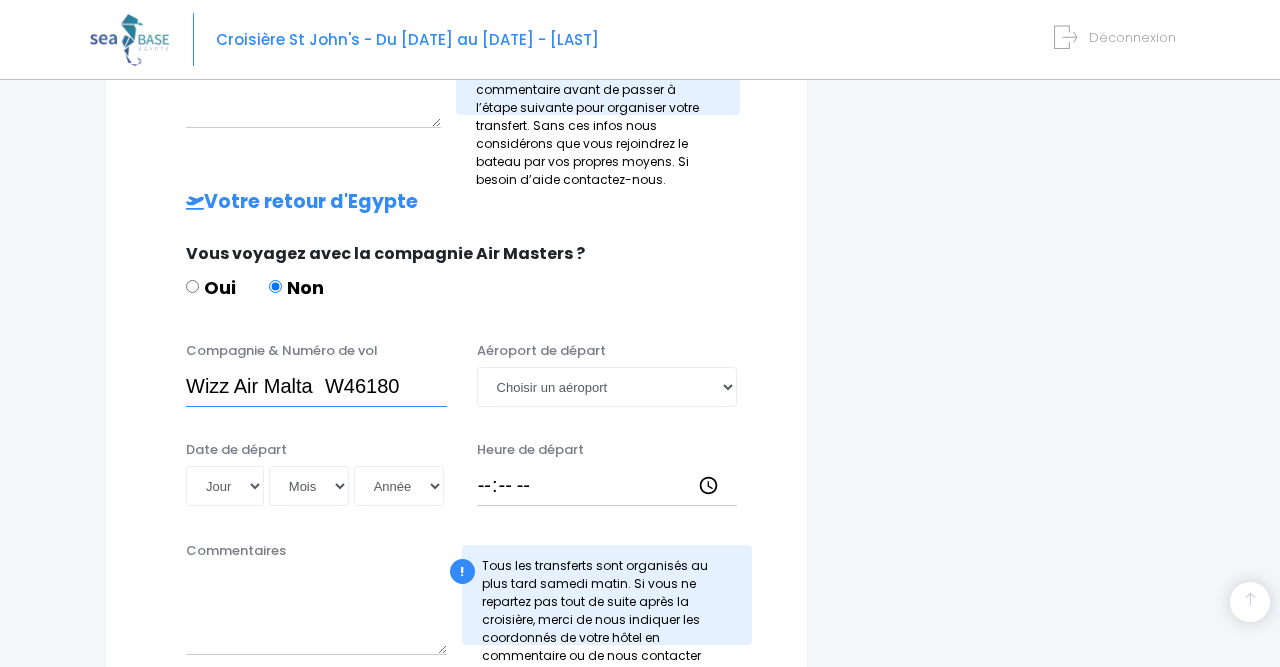 scroll, scrollTop: 0, scrollLeft: 11, axis: horizontal 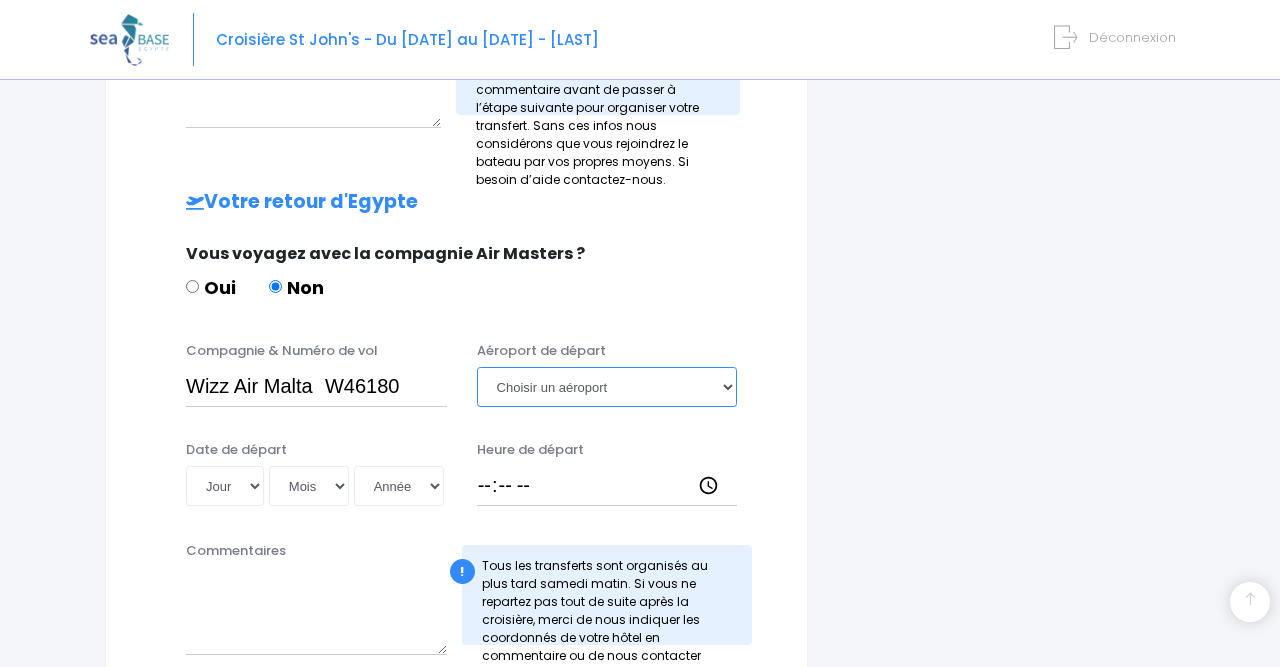click on "Choisir un aéroport
Hurghada
Marsa Alam" at bounding box center [607, 387] 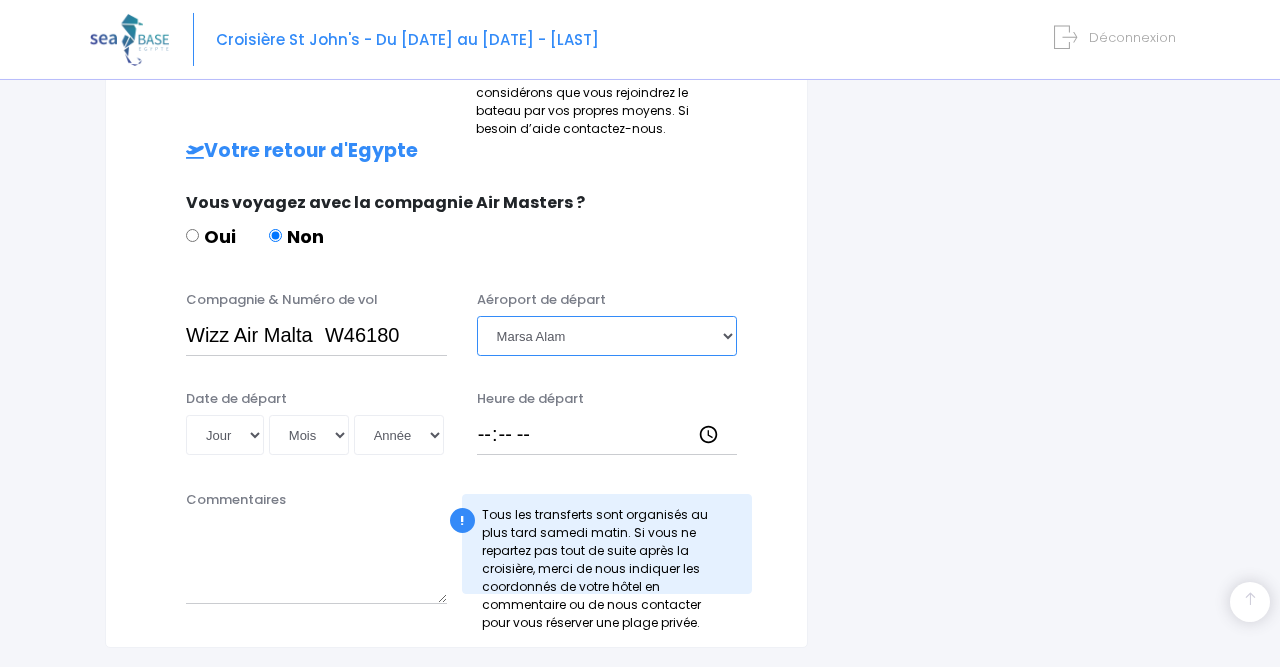 scroll, scrollTop: 936, scrollLeft: 0, axis: vertical 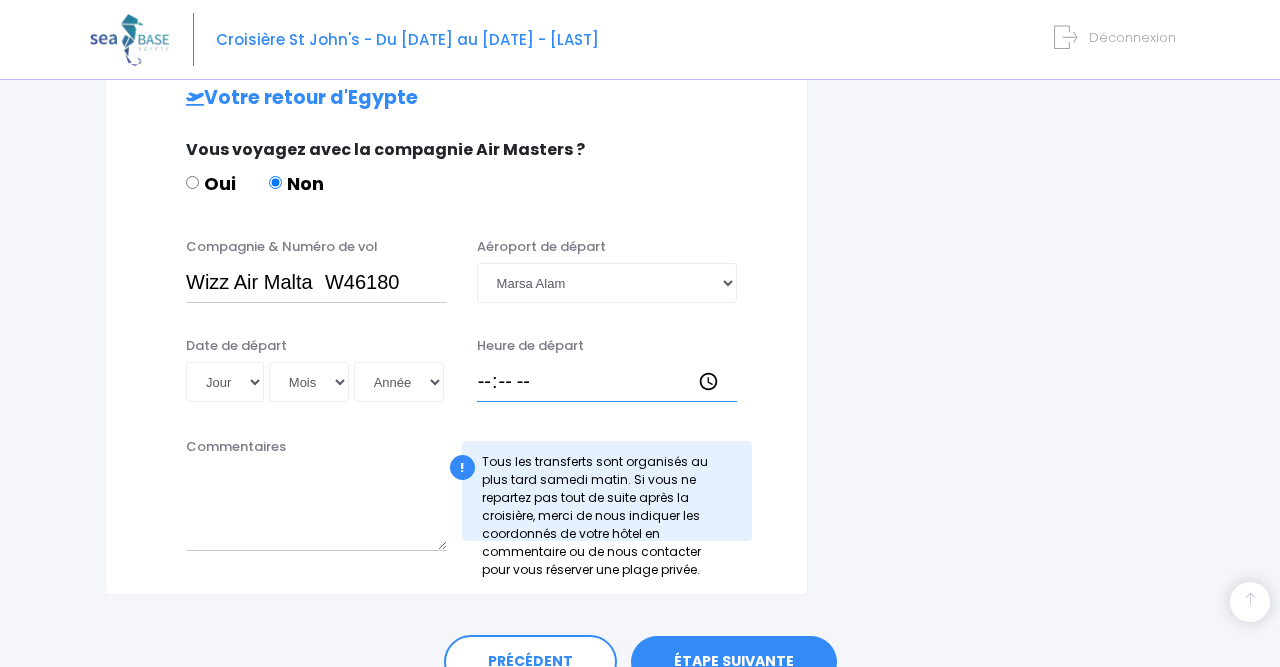 click on "Heure de départ" at bounding box center [607, 382] 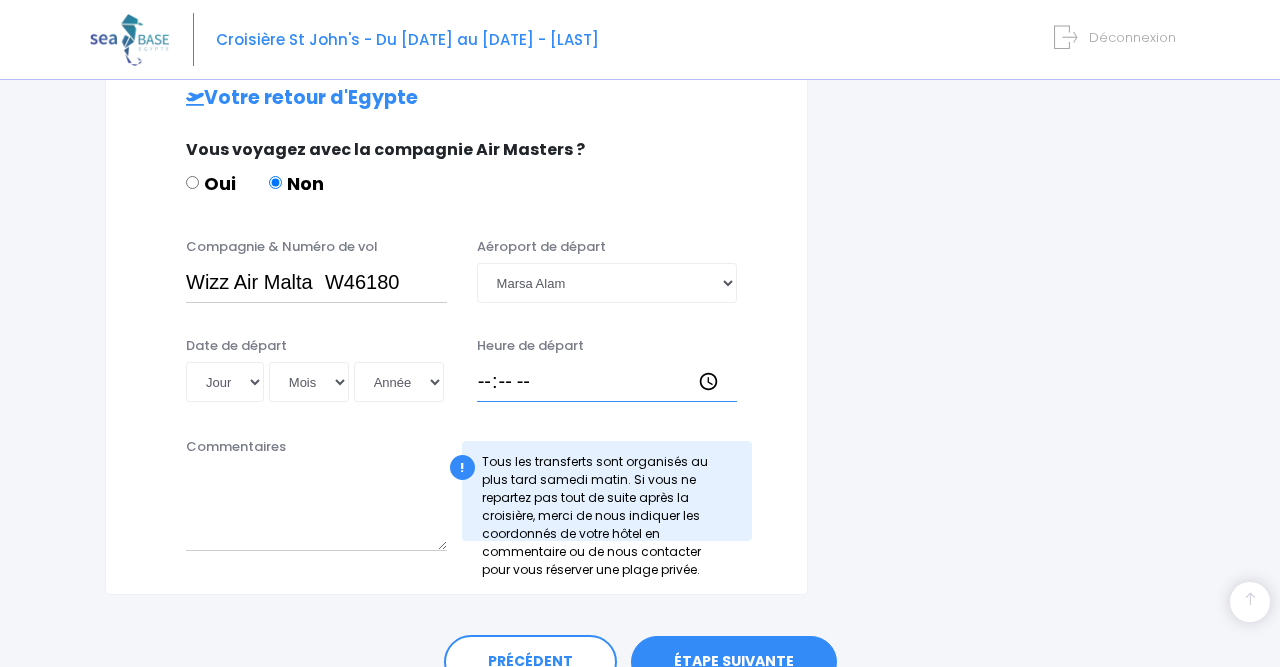 type on "21:05" 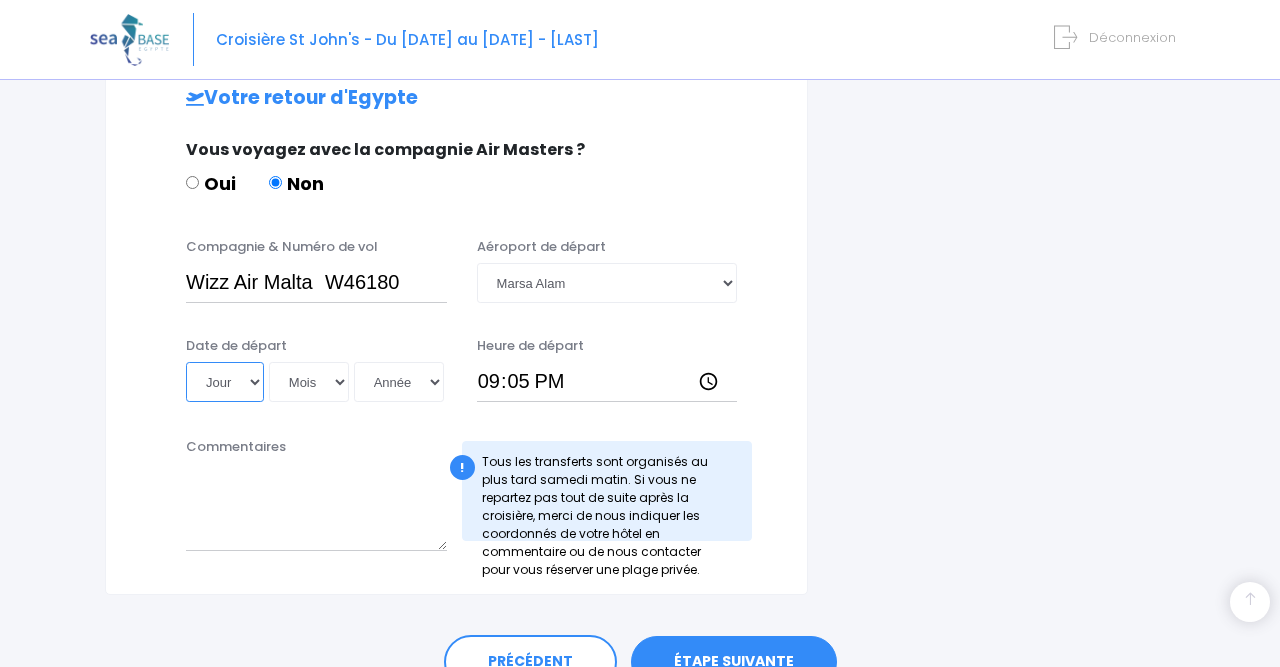 click on "Jour 01 02 03 04 05 06 07 08 09 10 11 12 13 14 15 16 17 18 19 20 21 22 23 24 25 26 27 28 29 30 31" at bounding box center [225, 382] 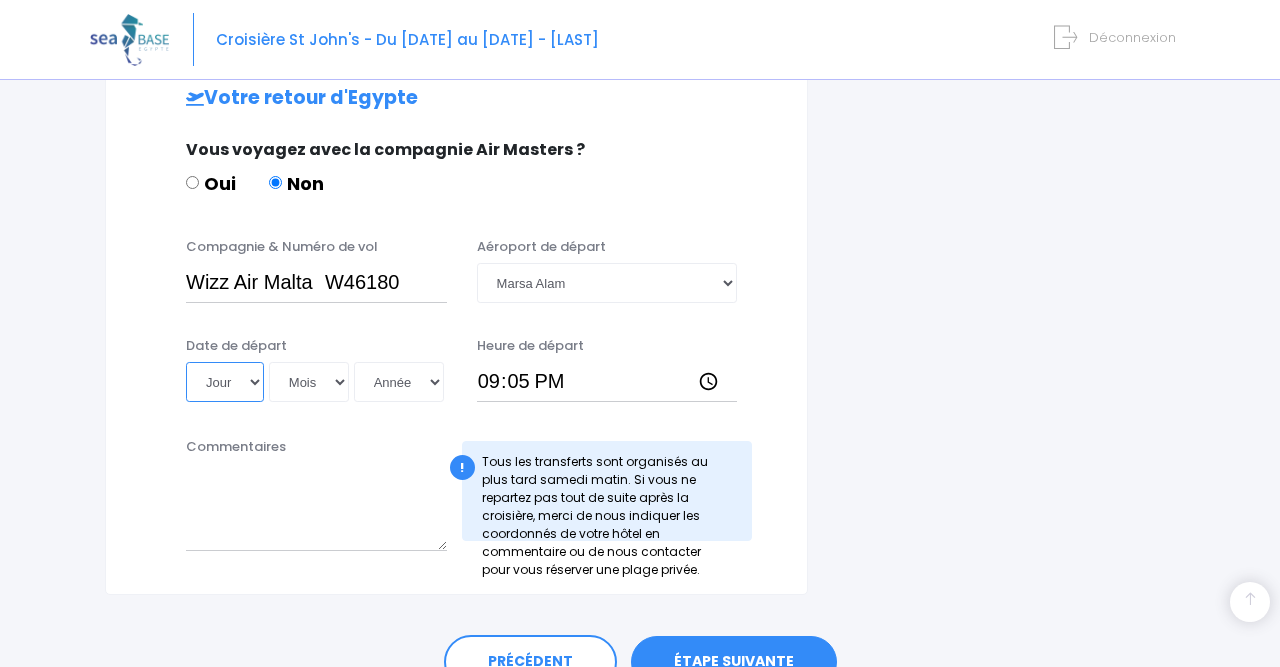 select on "19" 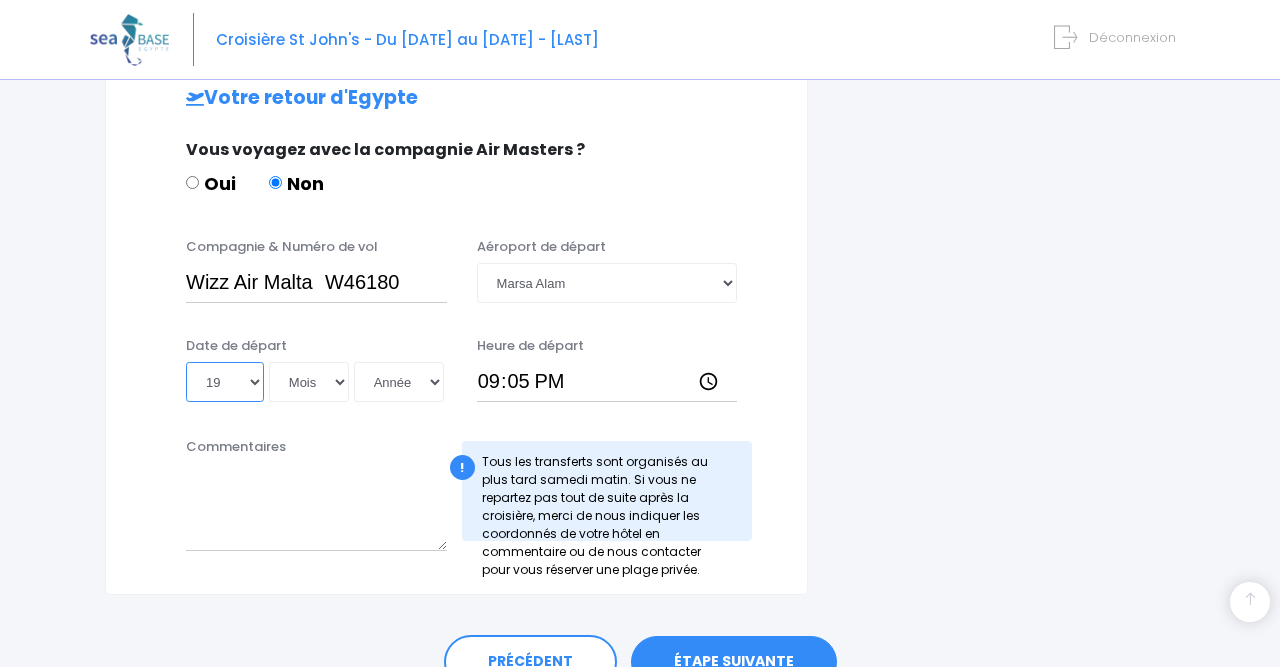 click on "19" at bounding box center [0, 0] 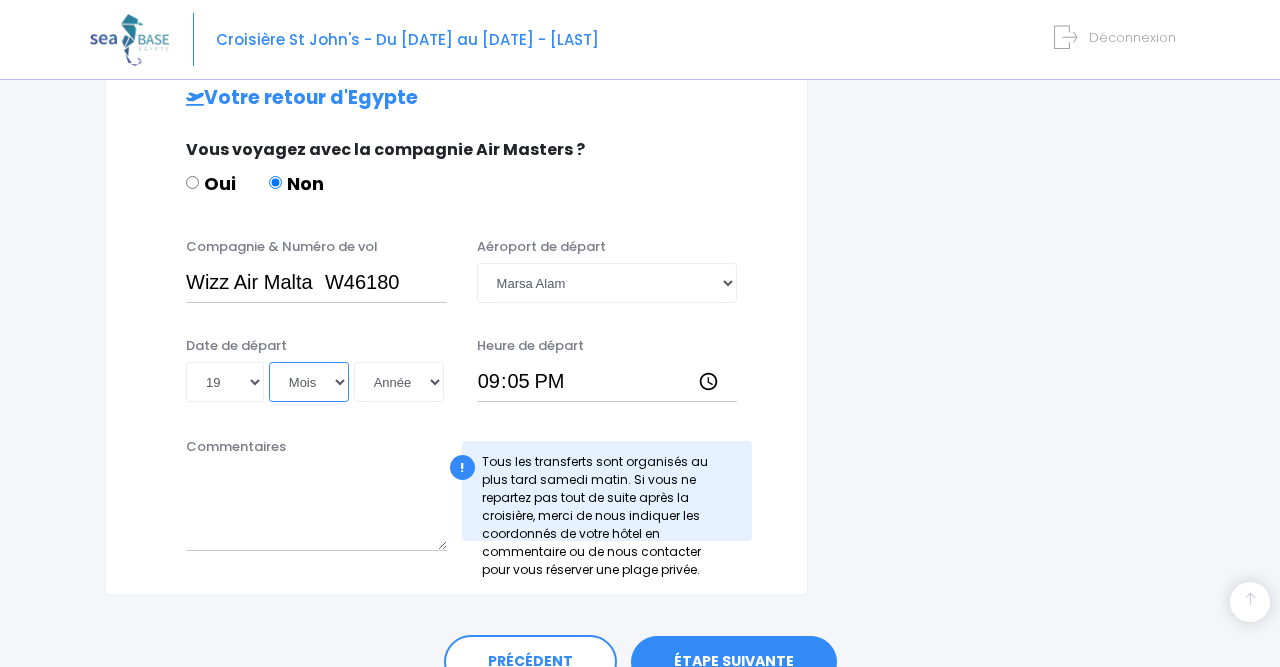 click on "Mois 01 02 03 04 05 06 07 08 09 10 11 12" at bounding box center (309, 382) 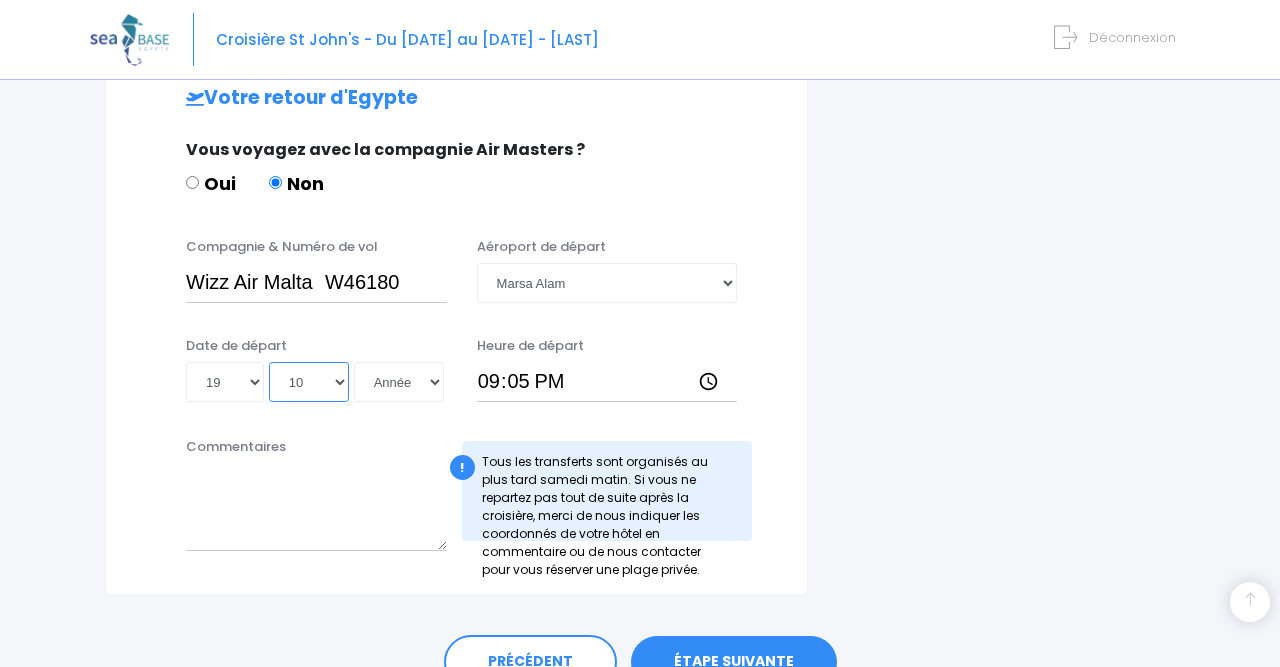 click on "10" at bounding box center [0, 0] 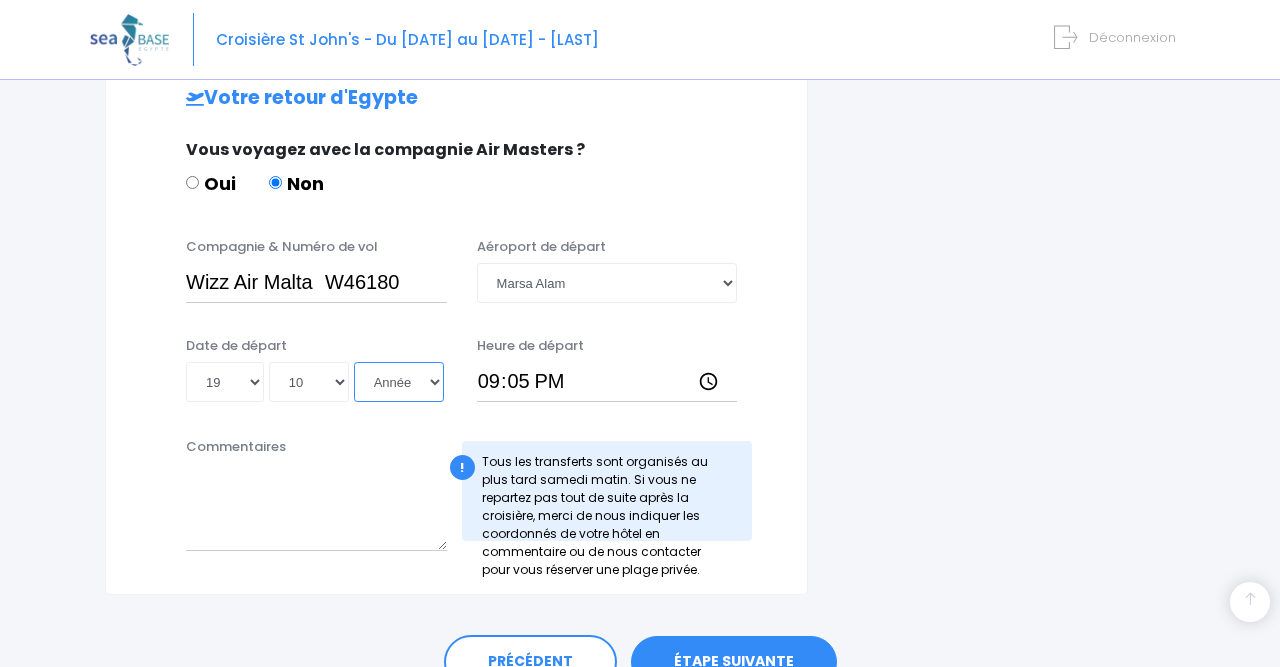 click on "Année 2045 2044 2043 2042 2041 2040 2039 2038 2037 2036 2035 2034 2033 2032 2031 2030 2029 2028 2027 2026 2025 2024 2023 2022 2021 2020 2019 2018 2017 2016 2015 2014 2013 2012 2011 2010 2009 2008 2007 2006 2005 2004 2003 2002 2001 2000 1999 1998 1997 1996 1995 1994 1993 1992 1991 1990 1989 1988 1987 1986 1985 1984 1983 1982 1981 1980 1979 1978 1977 1976 1975 1974 1973 1972 1971 1970 1969 1968 1967 1966 1965 1964 1963 1962 1961 1960 1959 1958 1957 1956 1955 1954 1953 1952 1951 1950 1949 1948 1947 1946 1945 1944 1943 1942 1941 1940 1939 1938 1937 1936 1935 1934 1933 1932 1931 1930 1929 1928 1927 1926 1925 1924 1923 1922 1921 1920 1919 1918 1917 1916 1915 1914 1913 1912 1911 1910 1909 1908 1907 1906 1905 1904 1903 1902 1901 1900" at bounding box center (399, 382) 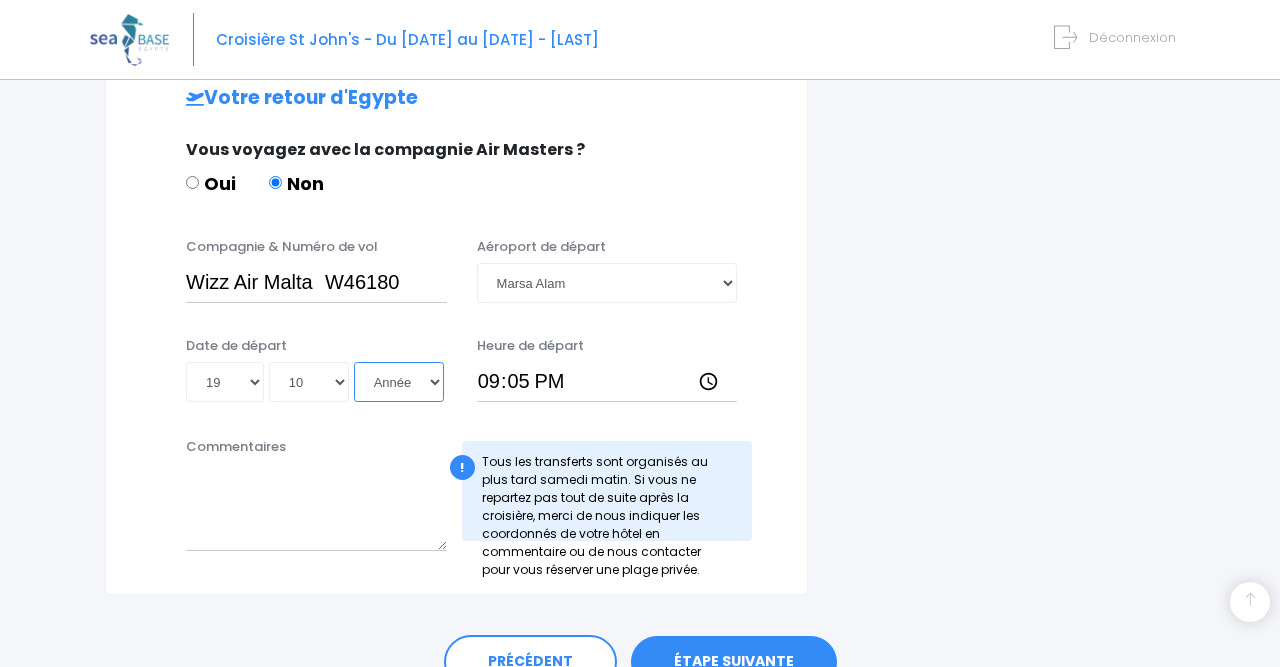select on "2025" 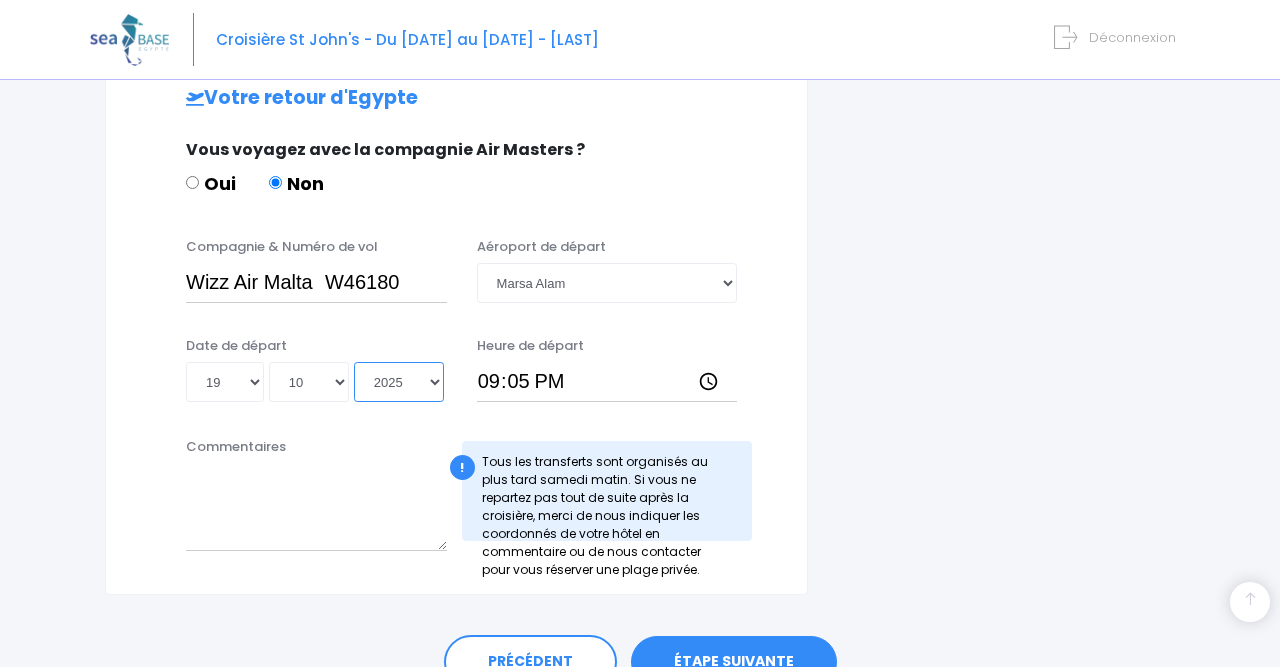 click on "2025" at bounding box center (0, 0) 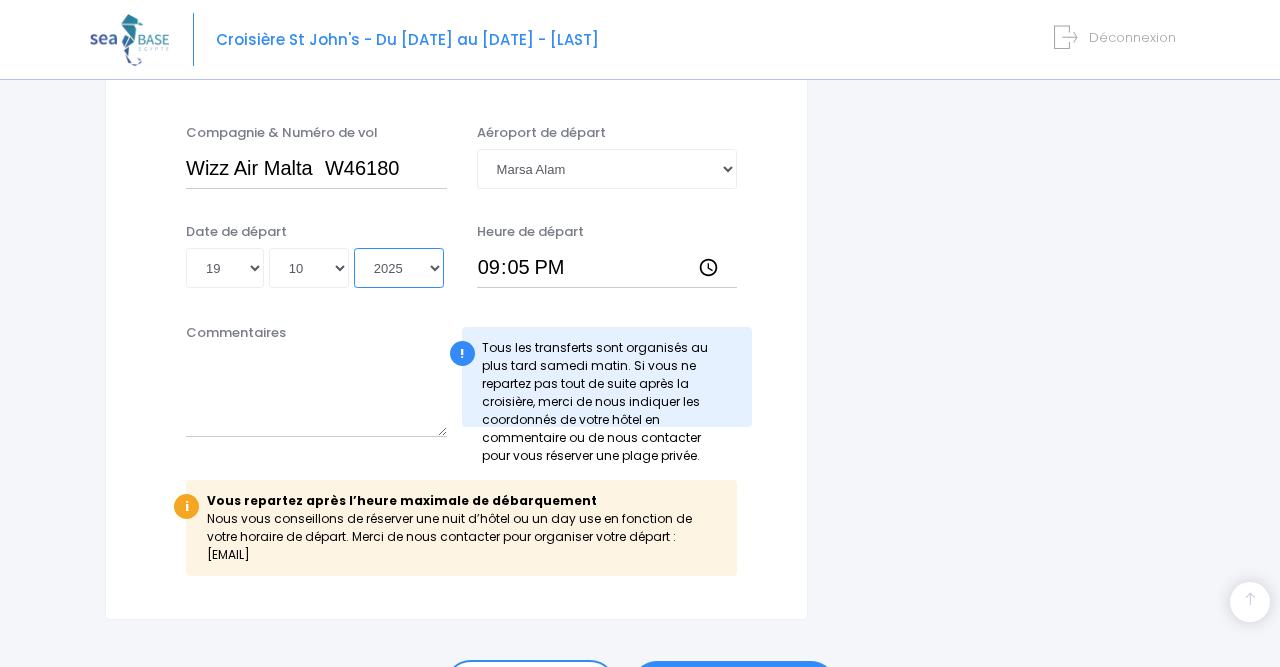scroll, scrollTop: 1174, scrollLeft: 0, axis: vertical 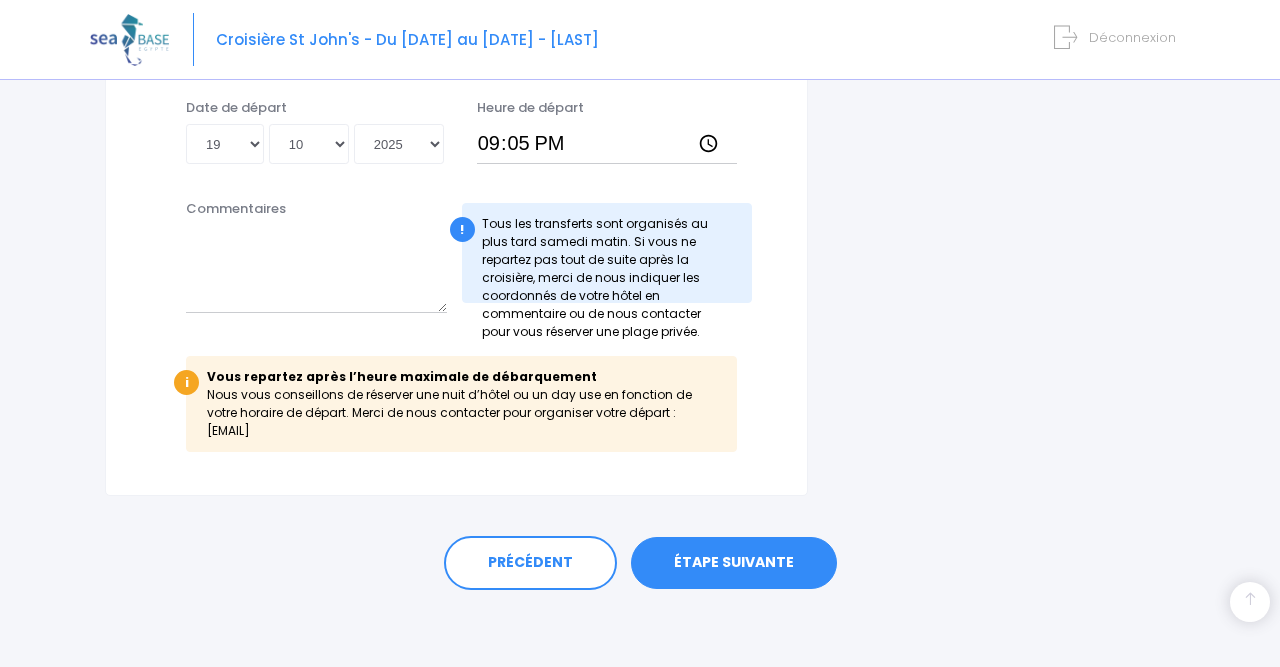 click on "ÉTAPE SUIVANTE" at bounding box center [734, 563] 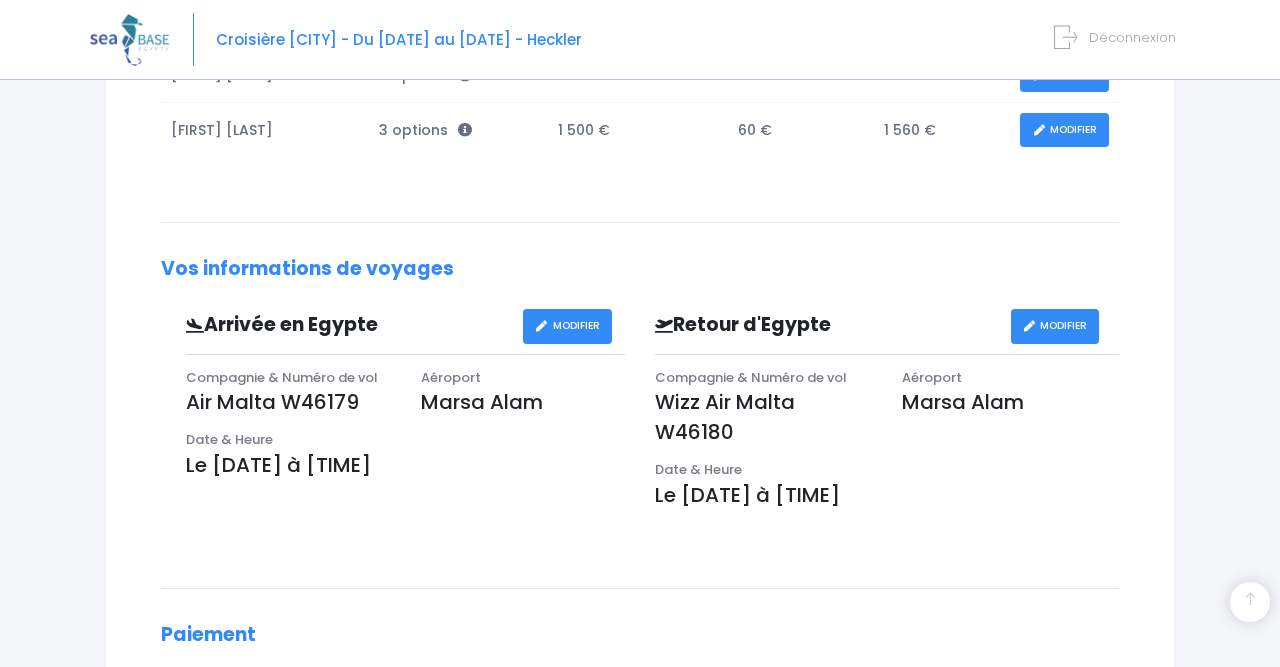 scroll, scrollTop: 520, scrollLeft: 0, axis: vertical 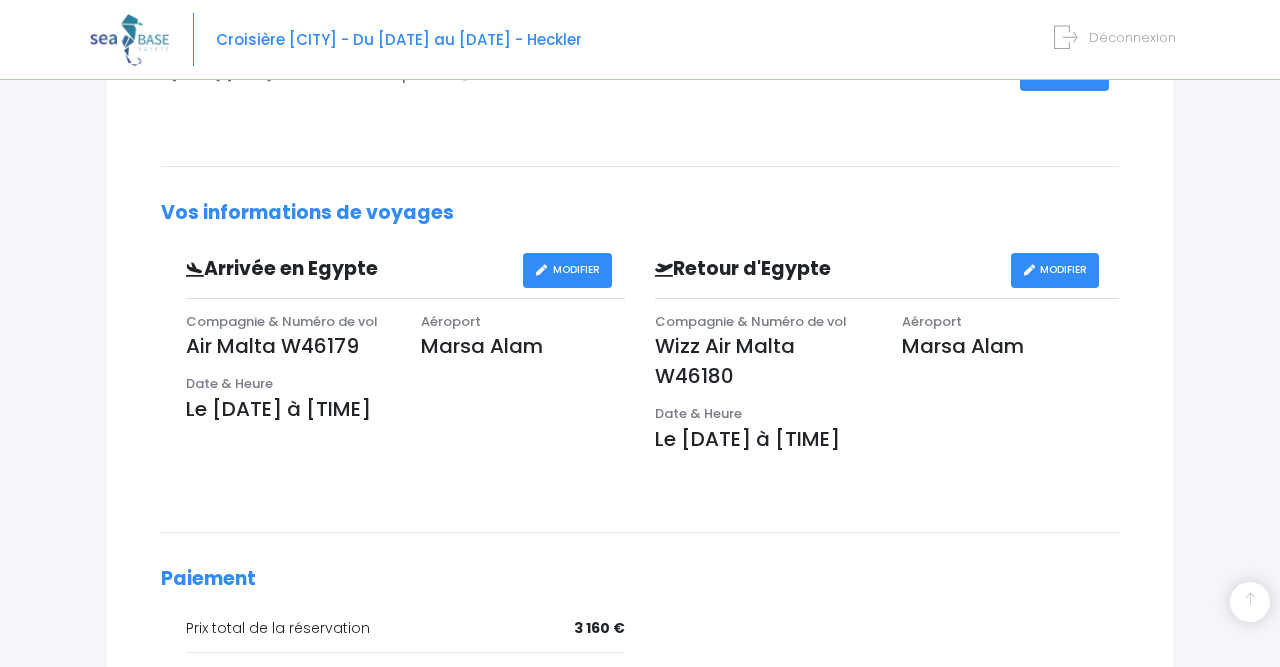 click on "MODIFIER" at bounding box center (567, 270) 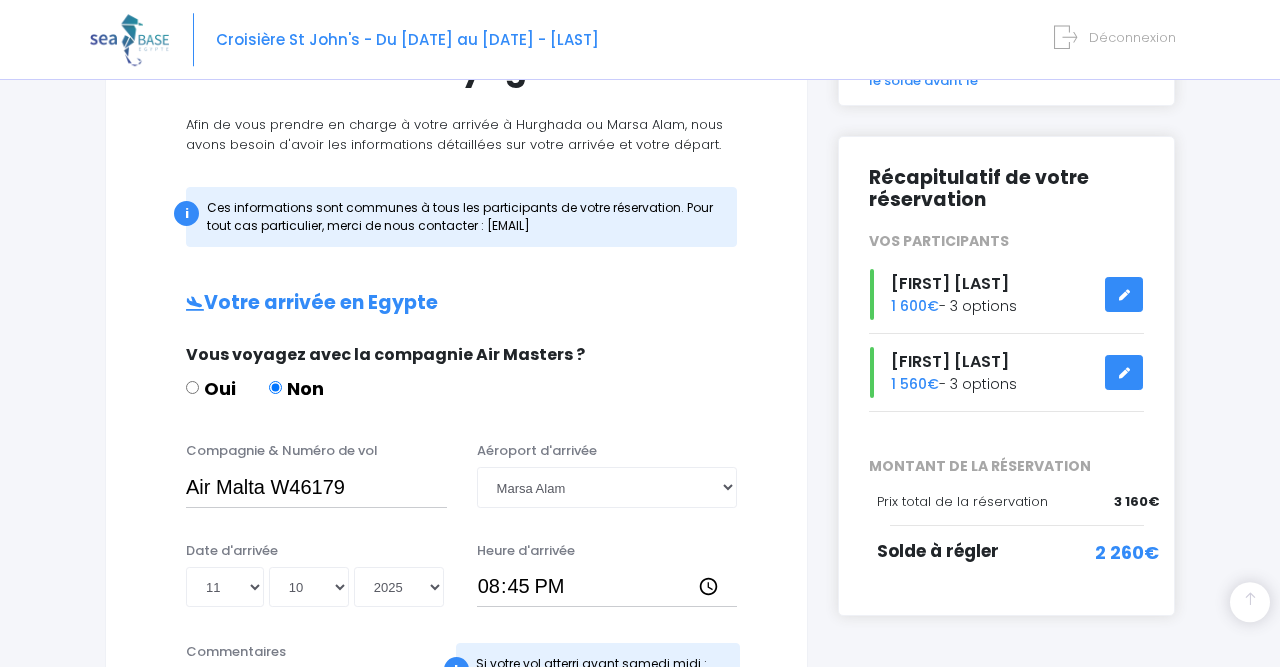 scroll, scrollTop: 312, scrollLeft: 0, axis: vertical 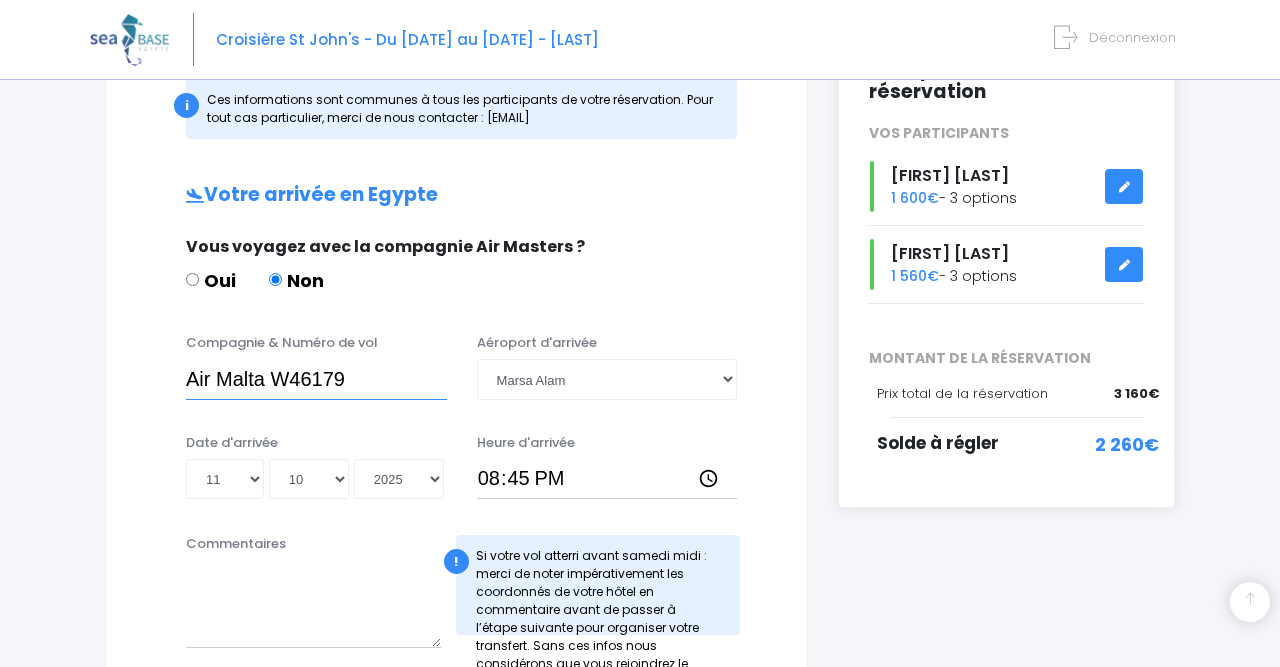 click on "Air Malta W46179" at bounding box center (316, 379) 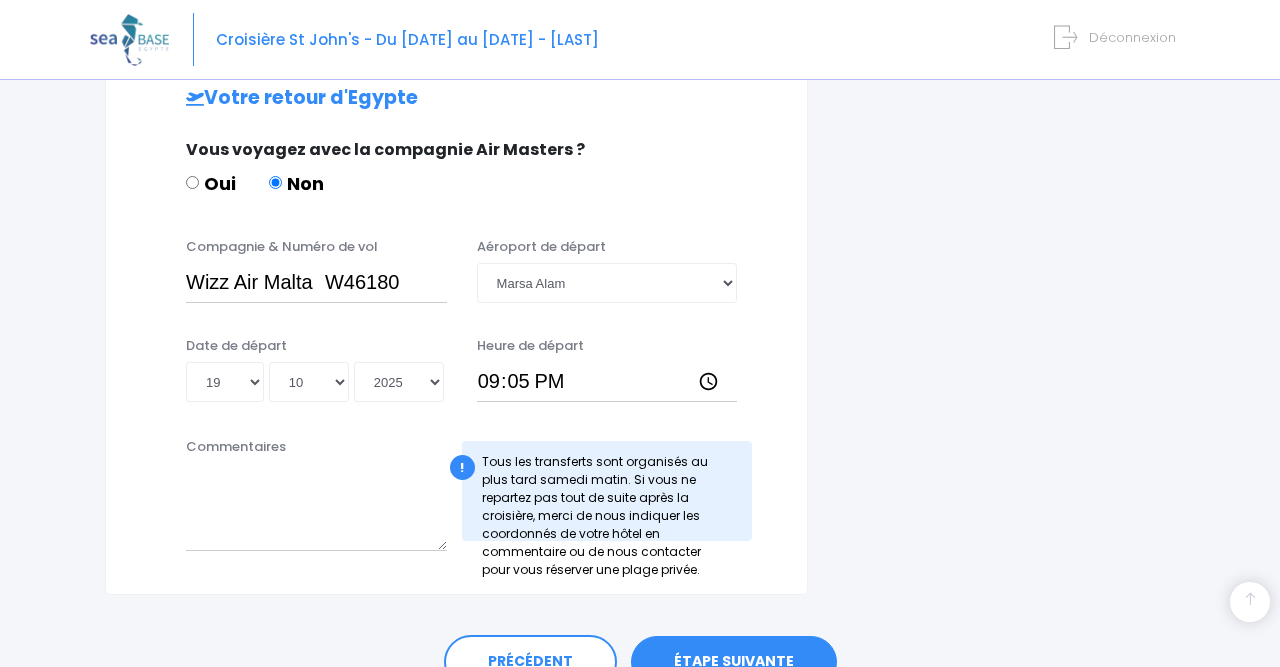 scroll, scrollTop: 1035, scrollLeft: 0, axis: vertical 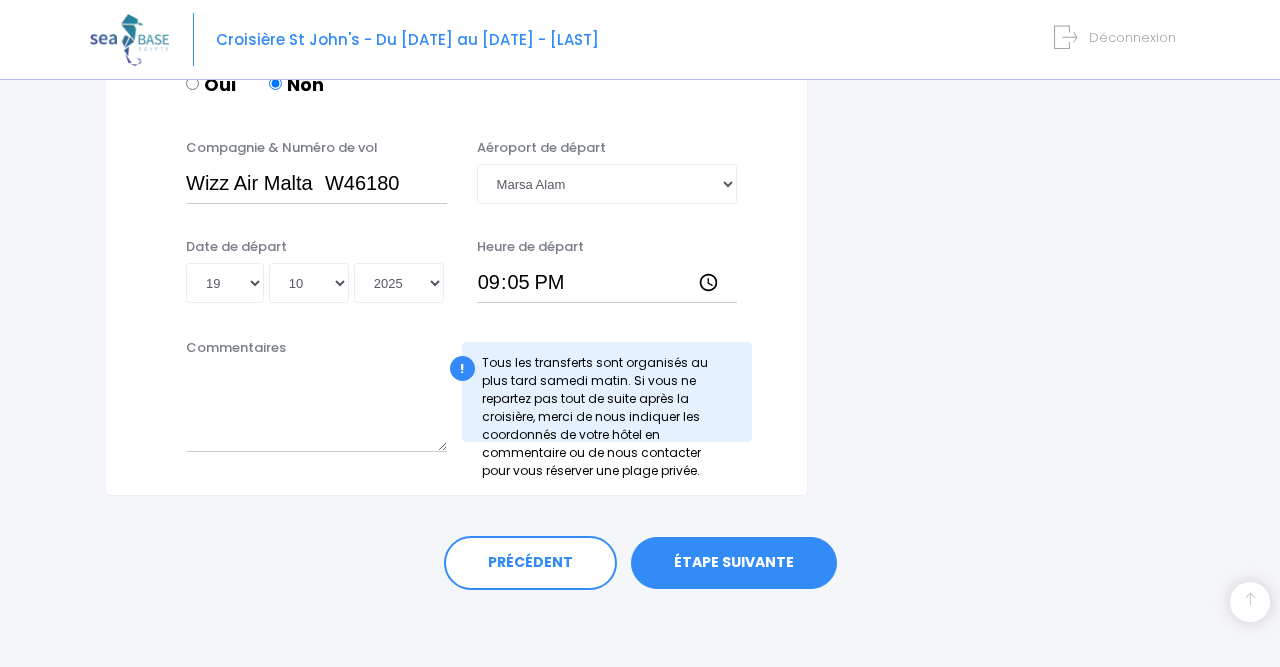 type on "Wizz Air Malta W46179" 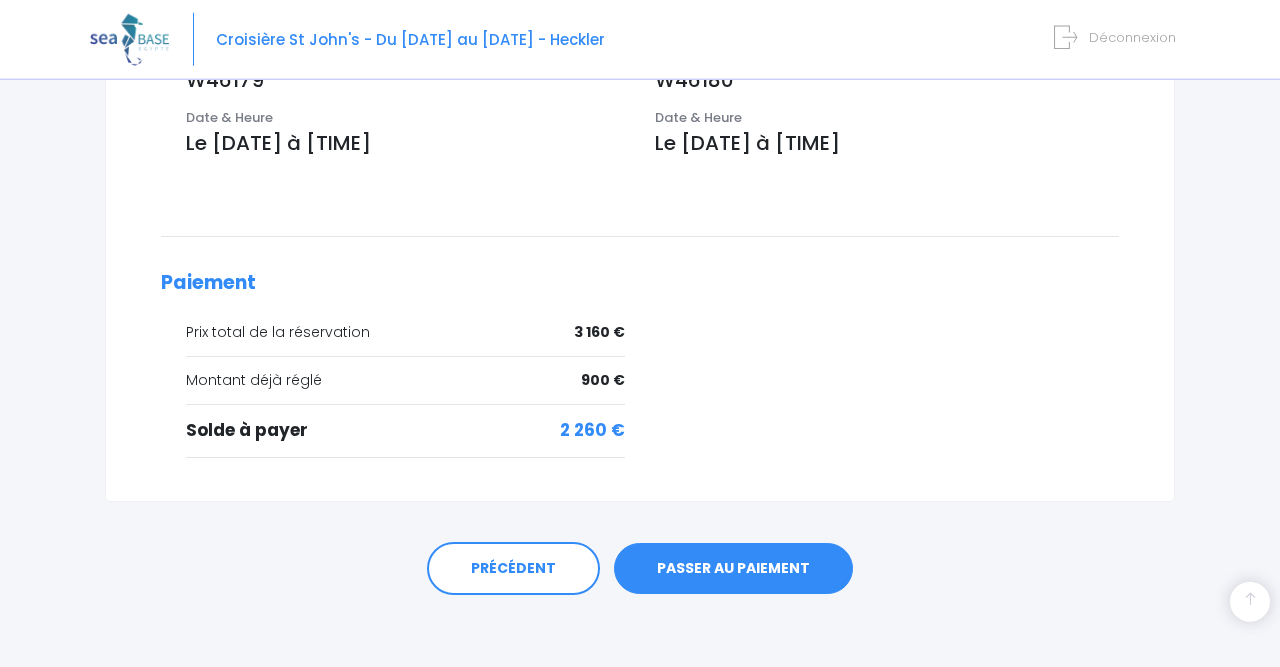 scroll, scrollTop: 819, scrollLeft: 0, axis: vertical 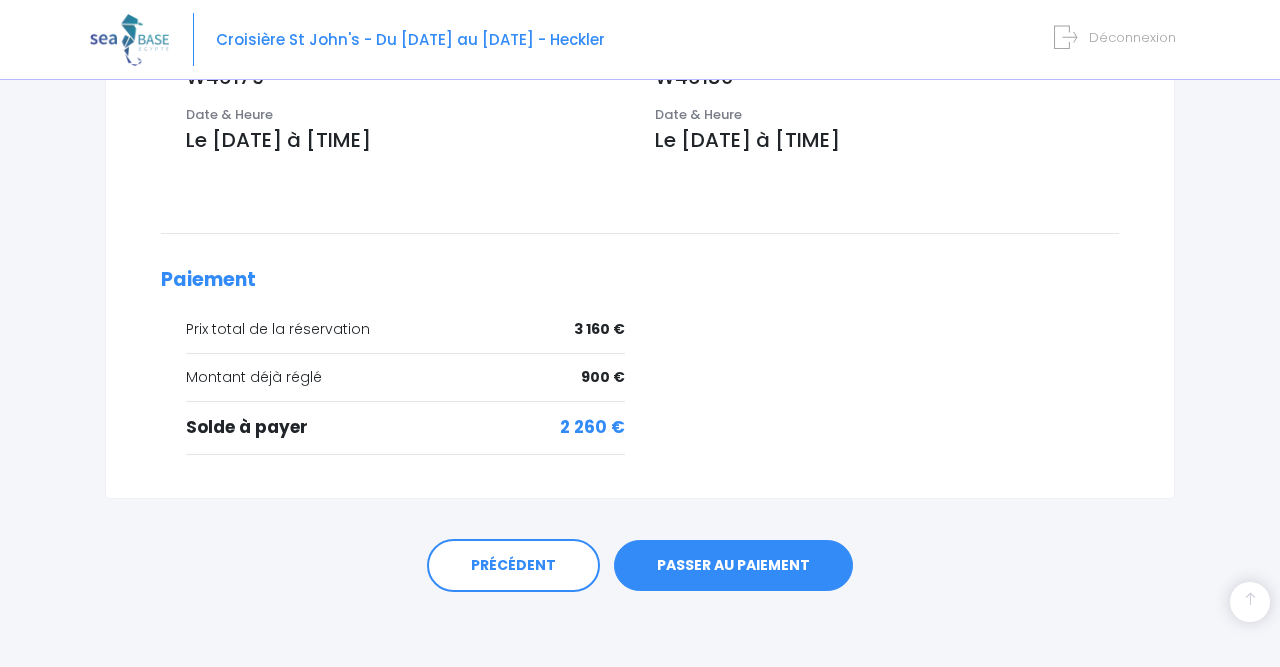 click on "PASSER AU PAIEMENT" at bounding box center [733, 566] 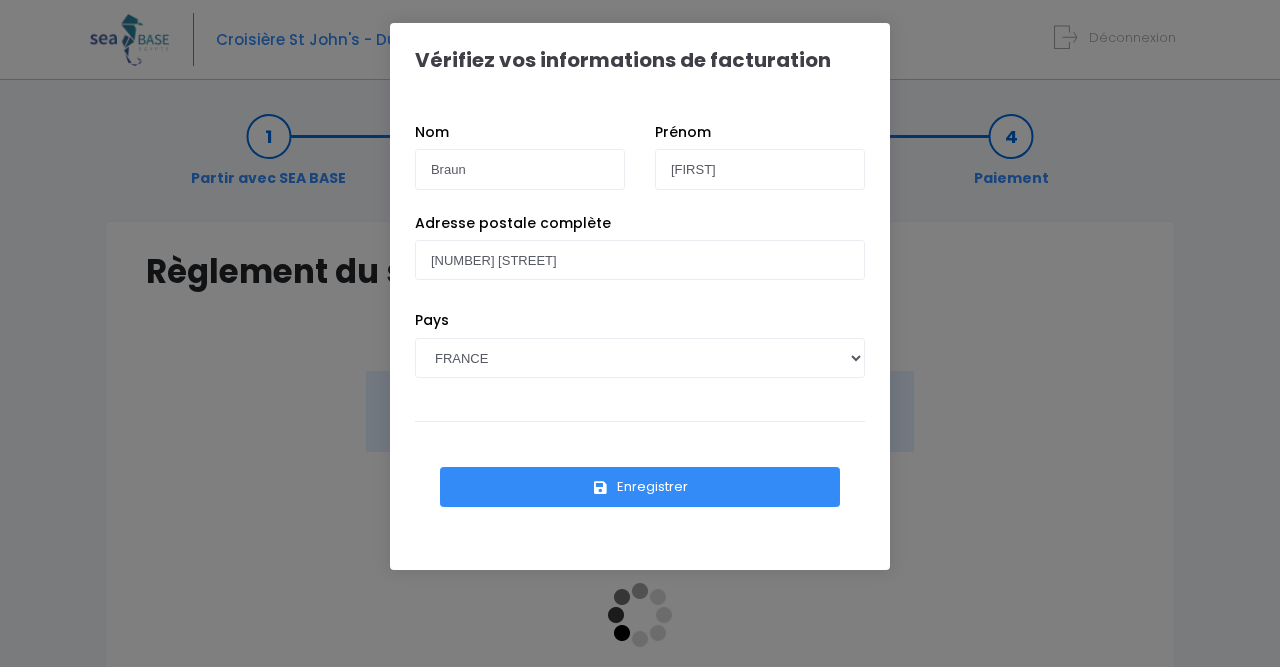 scroll, scrollTop: 0, scrollLeft: 0, axis: both 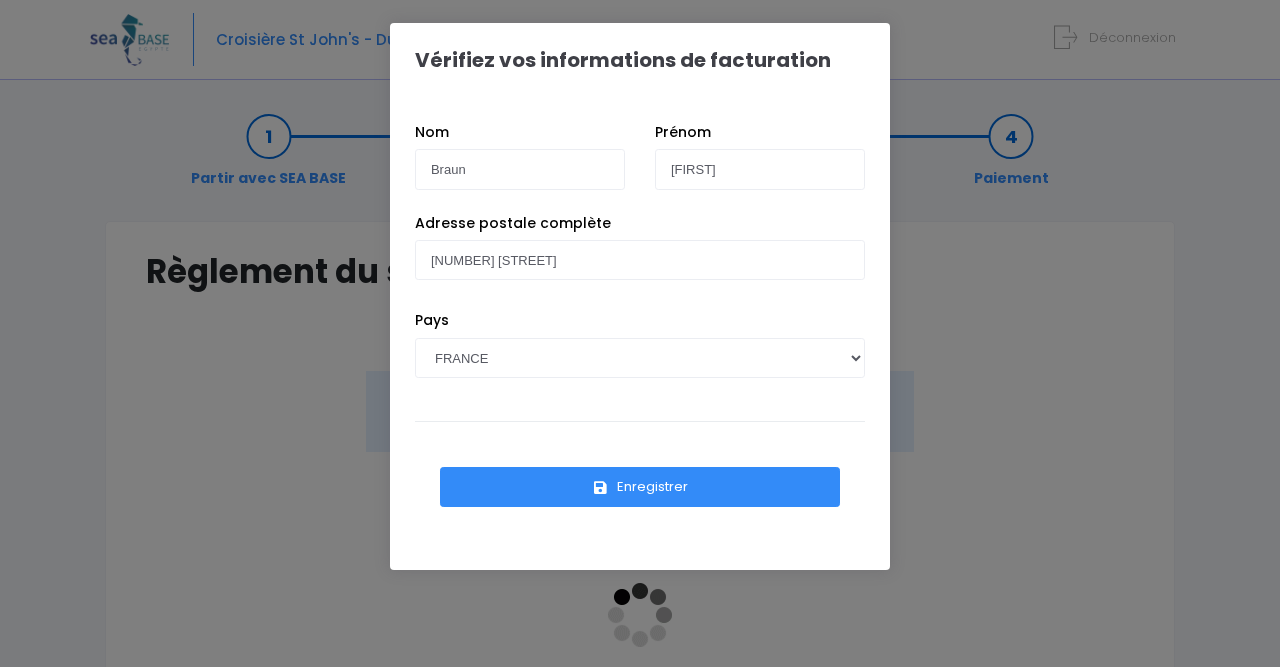 click on "Enregistrer" at bounding box center [640, 487] 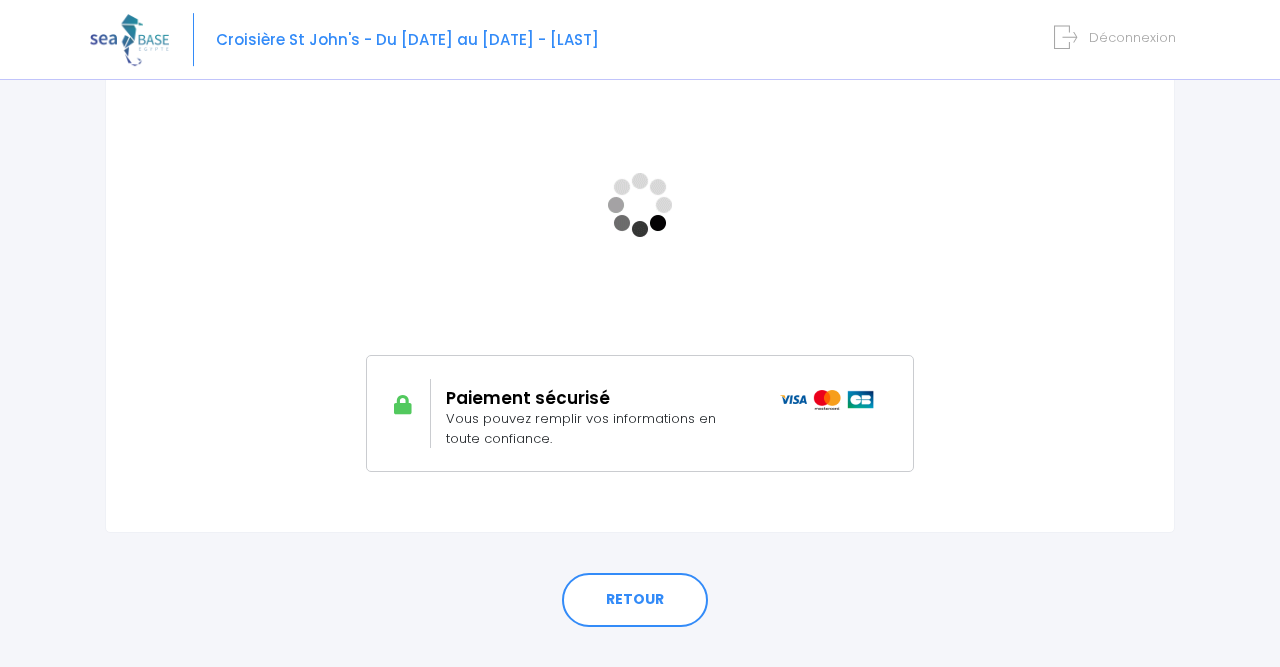 scroll, scrollTop: 416, scrollLeft: 0, axis: vertical 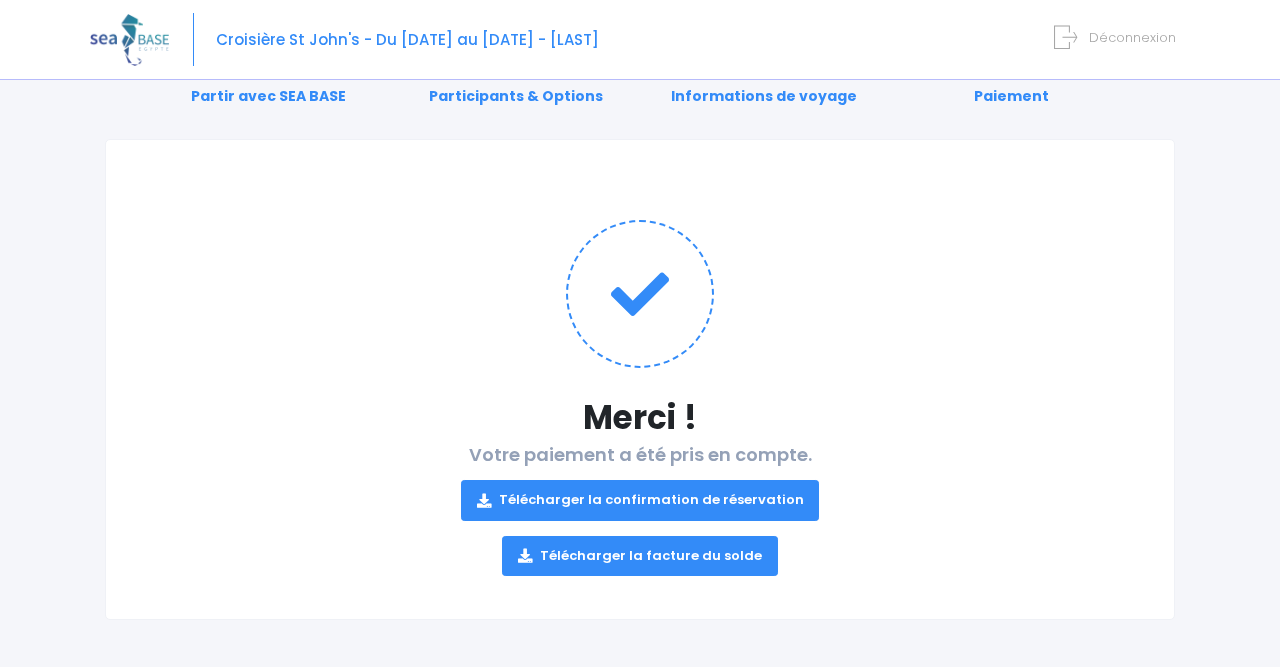 click on "Télécharger la confirmation de réservation" at bounding box center (640, 500) 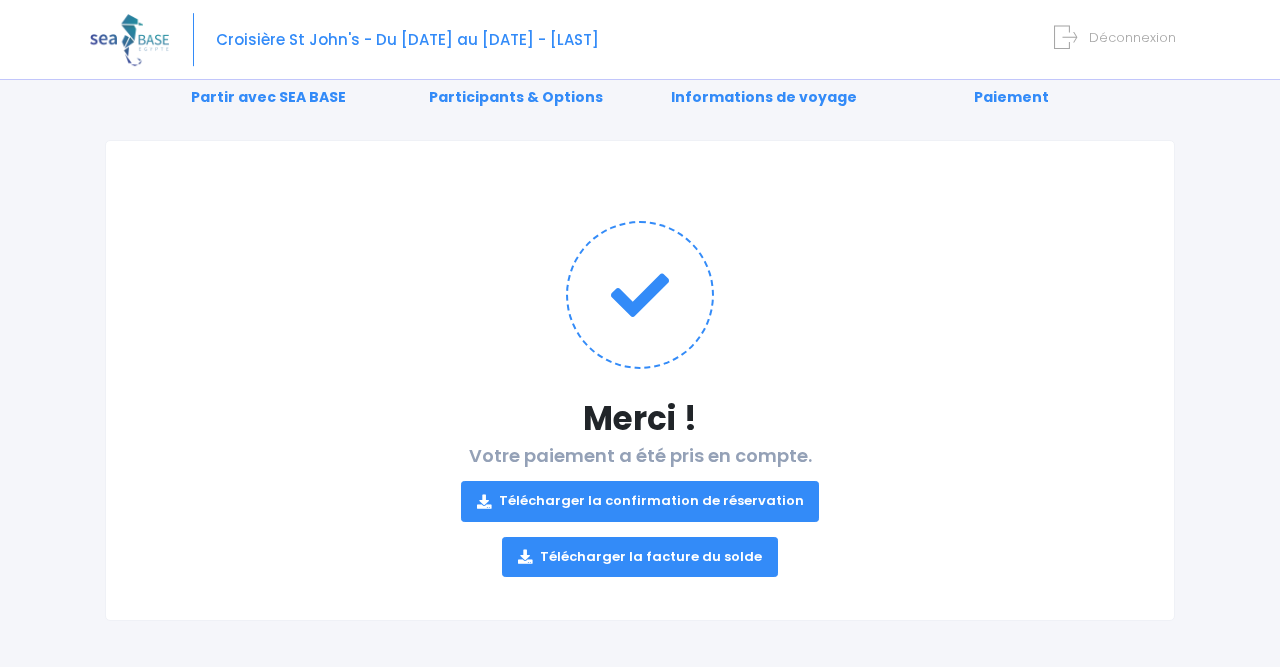 scroll, scrollTop: 0, scrollLeft: 0, axis: both 